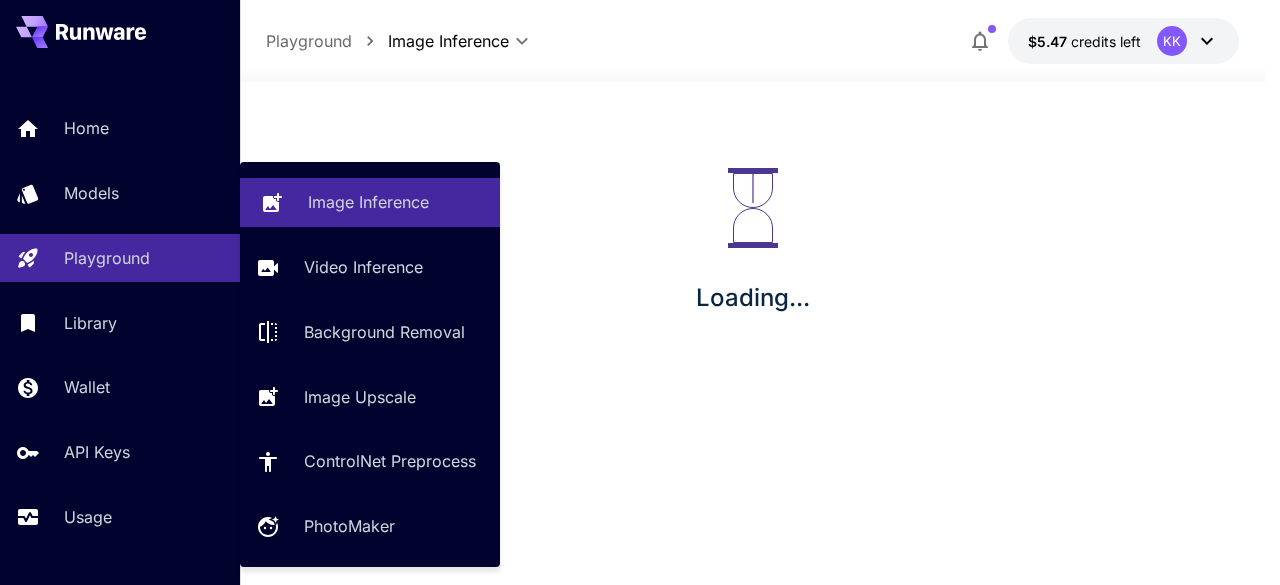 scroll, scrollTop: 0, scrollLeft: 0, axis: both 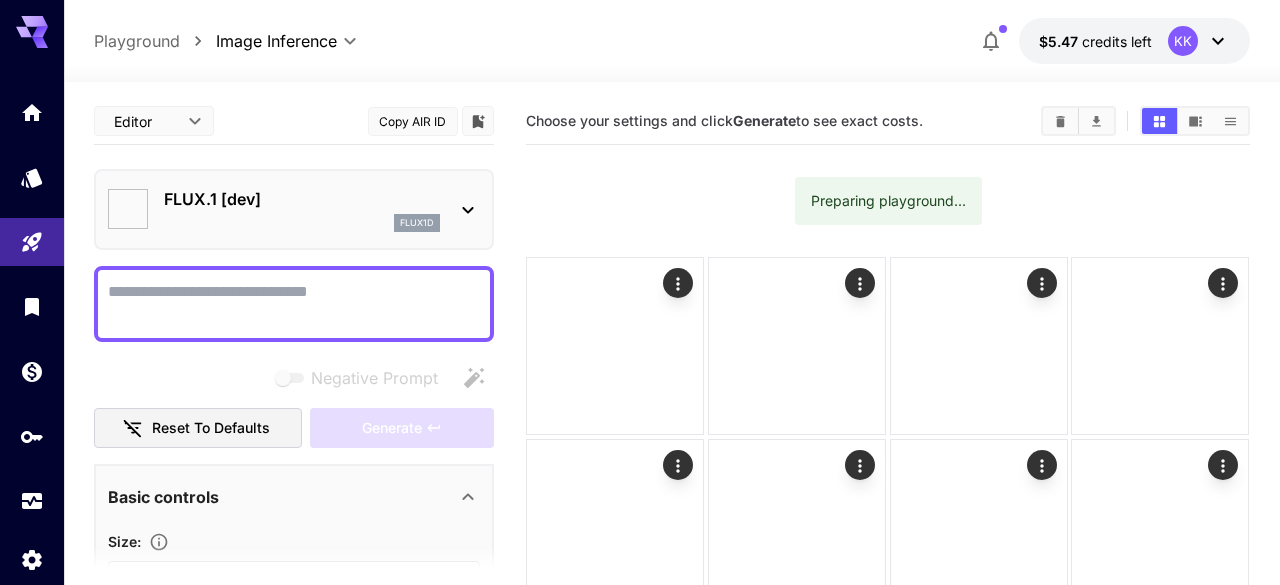 type on "**********" 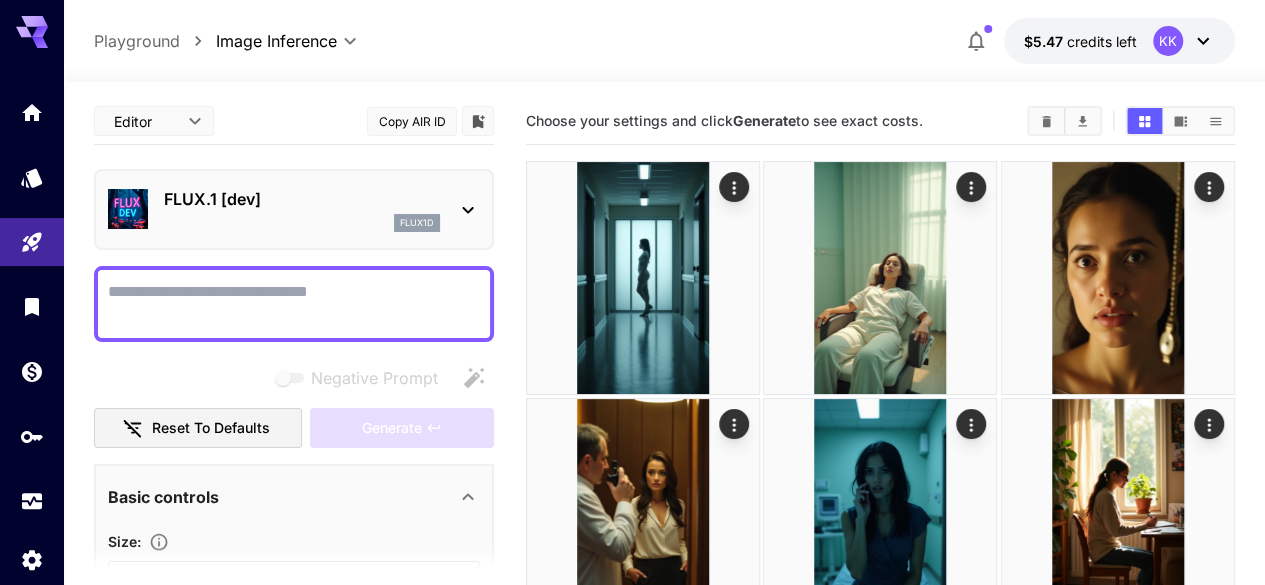 click on "FLUX.1 [dev]" at bounding box center (302, 199) 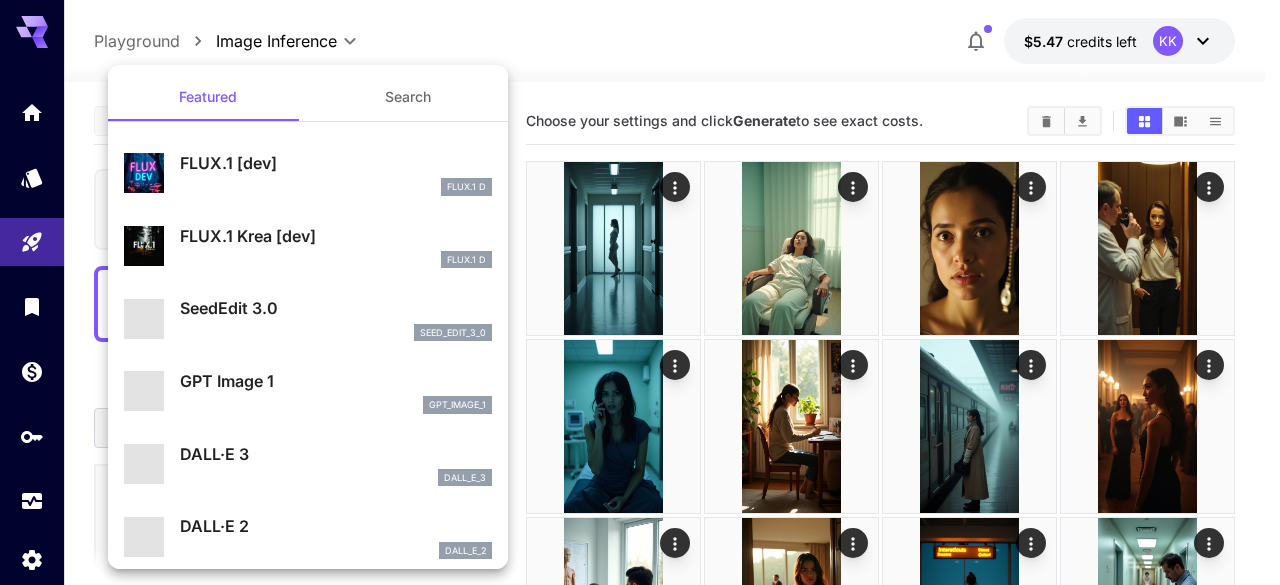 click on "Search" at bounding box center (408, 97) 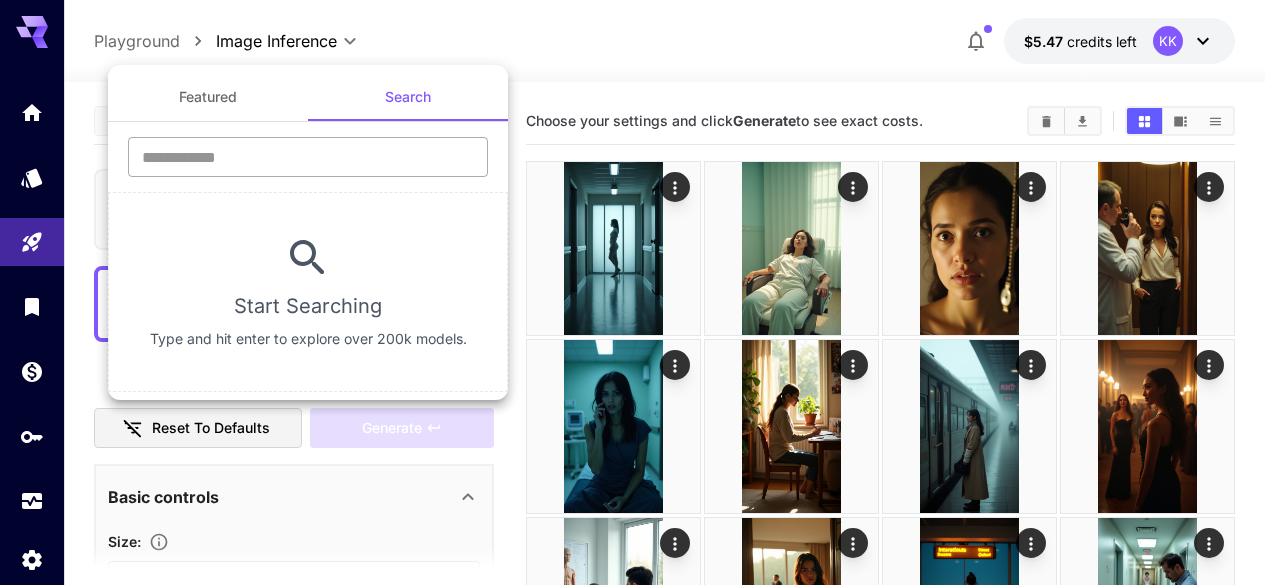 click at bounding box center (308, 157) 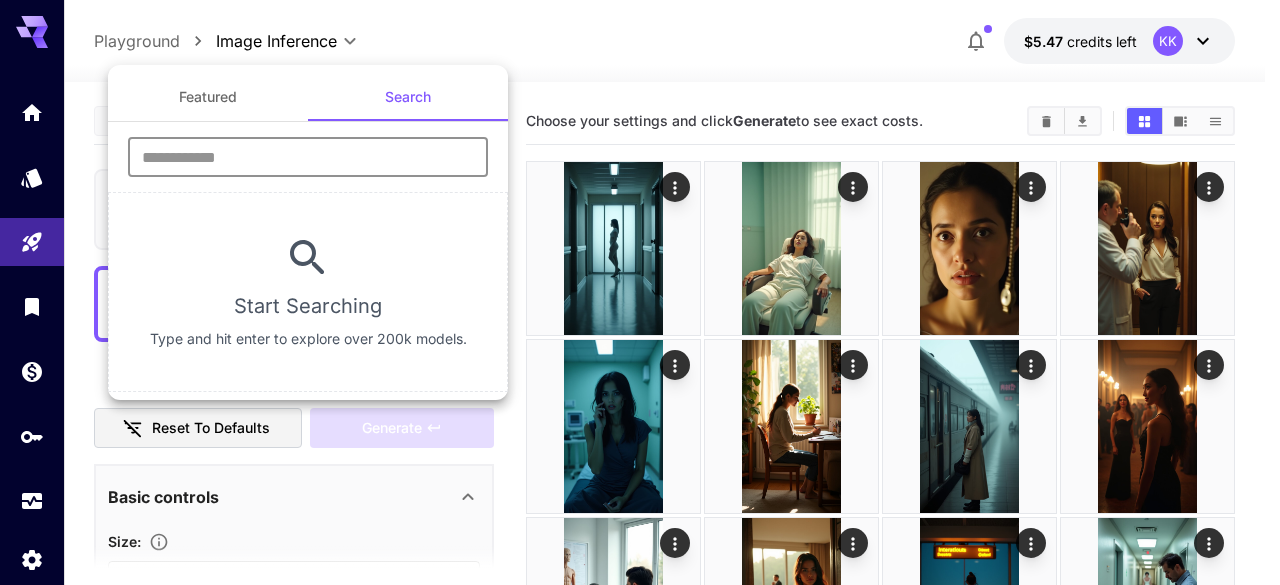 type on "********" 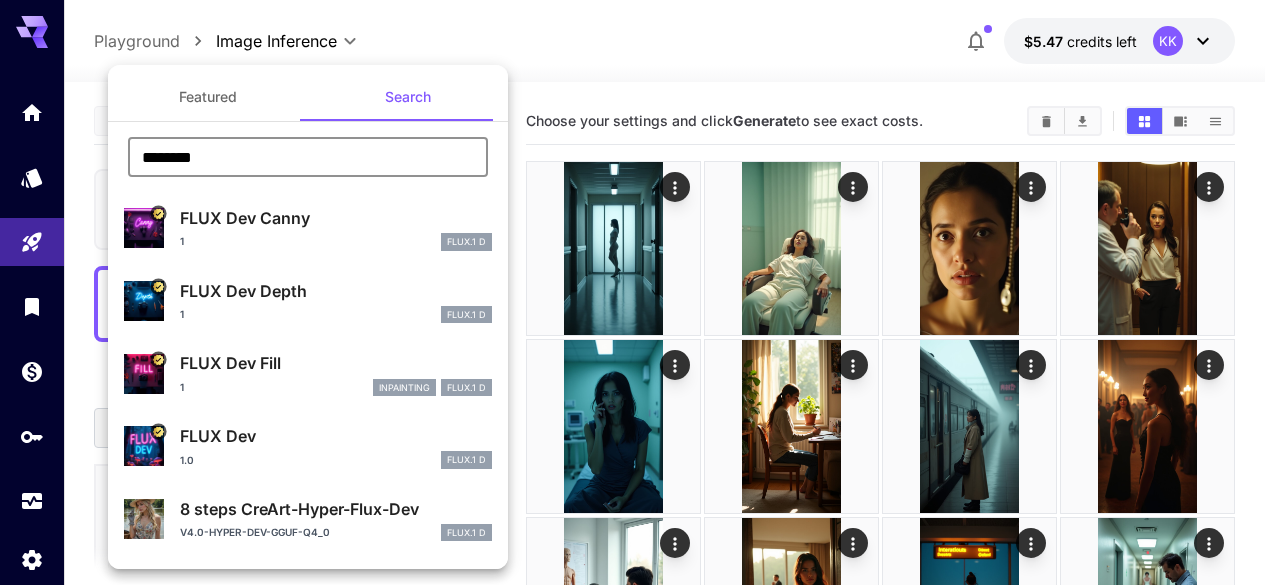 click on "FLUX Dev" at bounding box center (336, 436) 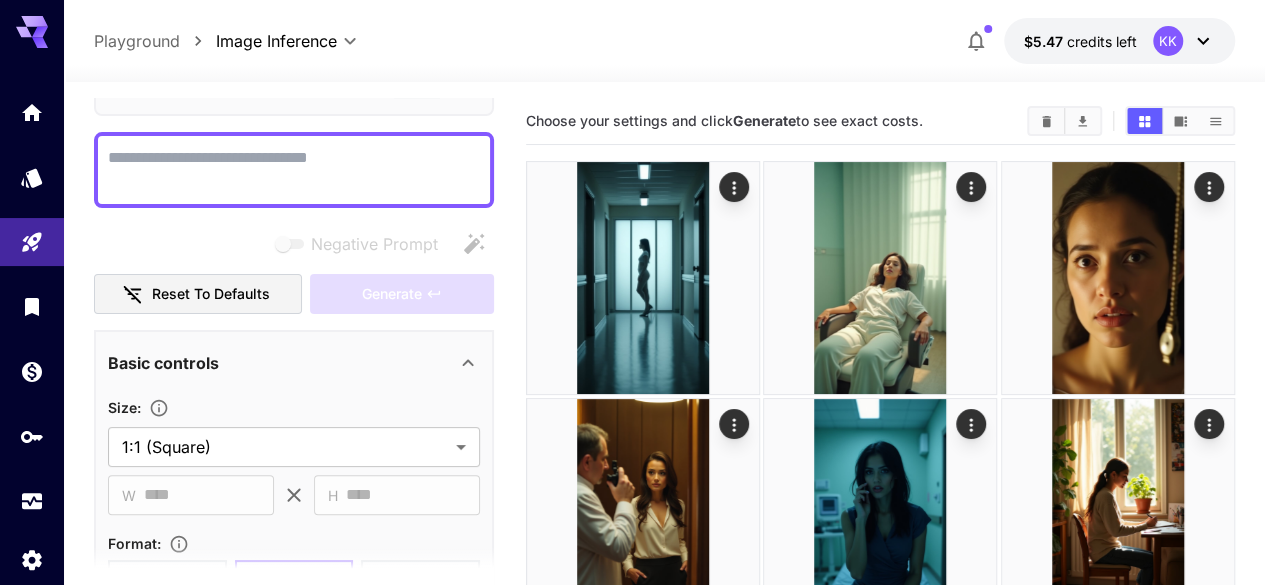 scroll, scrollTop: 200, scrollLeft: 0, axis: vertical 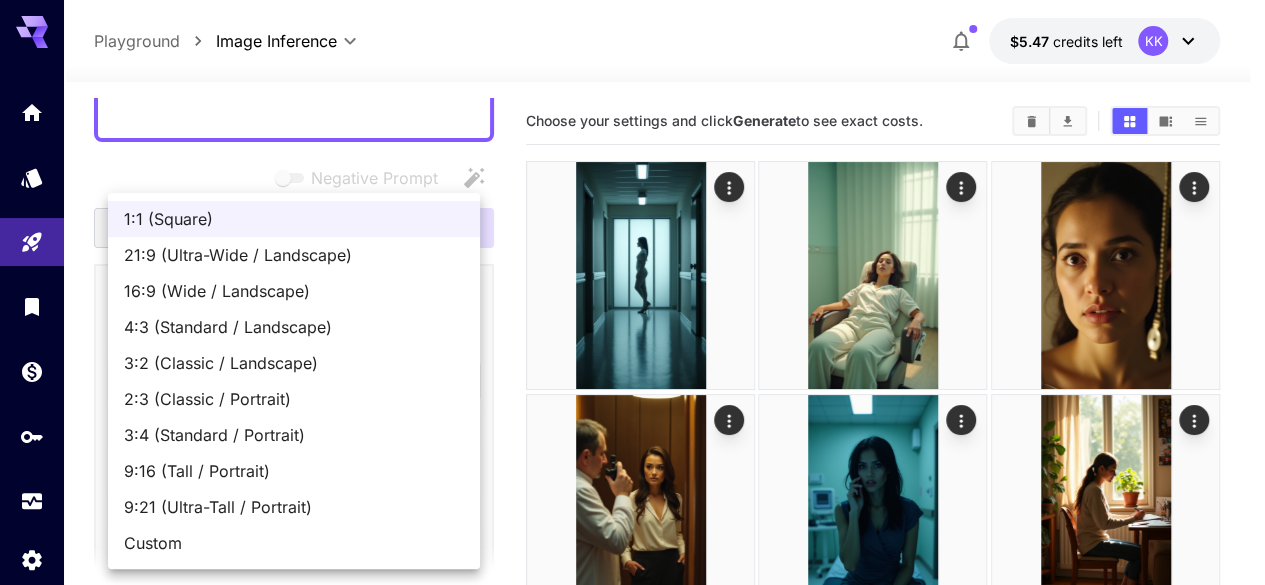 click on "**********" at bounding box center (632, 3603) 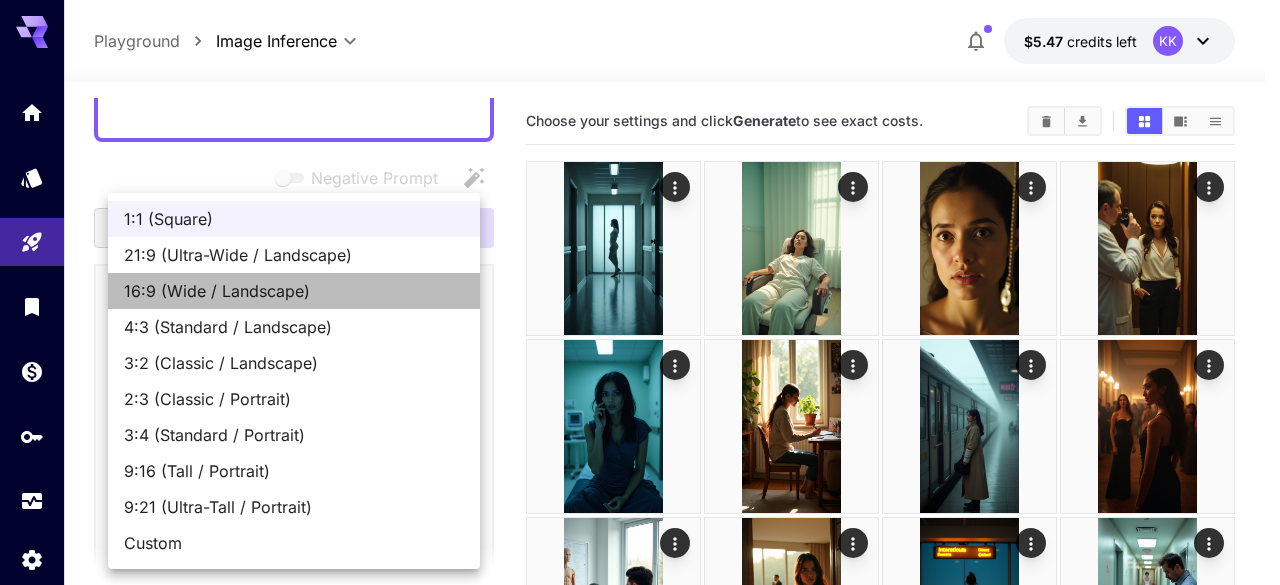 click on "16:9 (Wide / Landscape)" at bounding box center (294, 291) 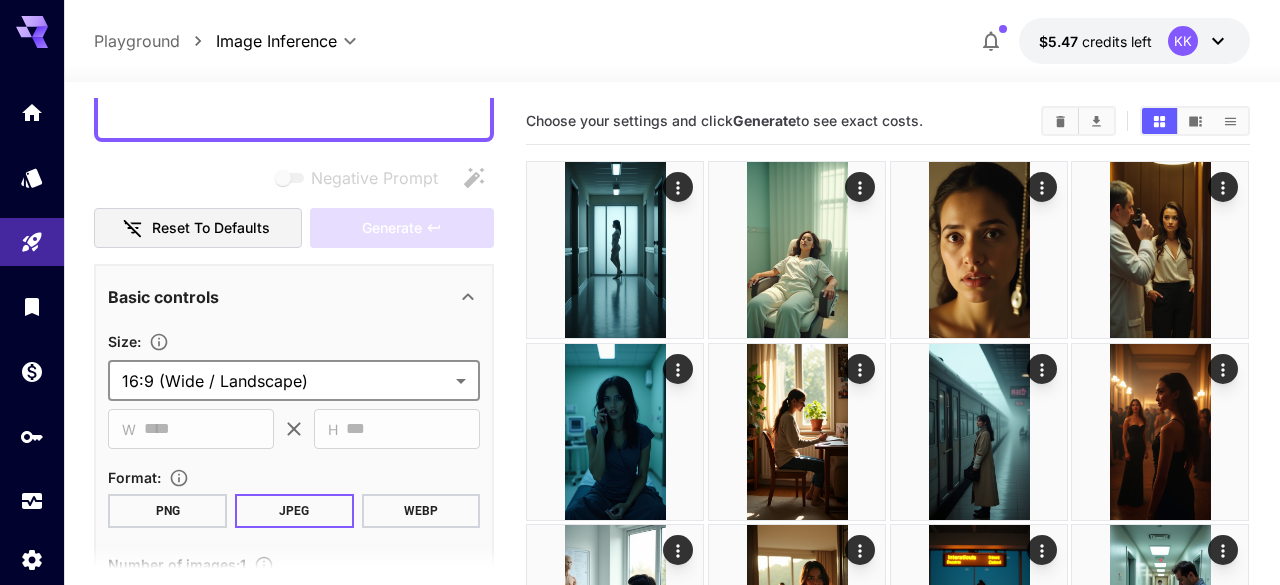 click on "**********" at bounding box center (640, 2197) 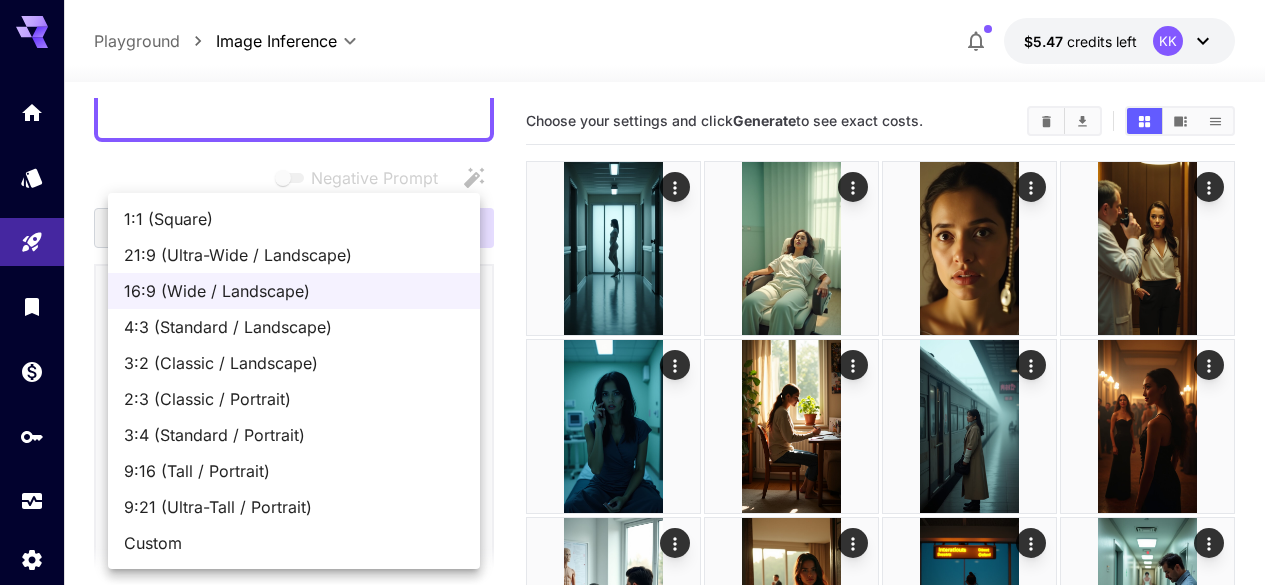 click on "9:16 (Tall / Portrait)" at bounding box center [294, 471] 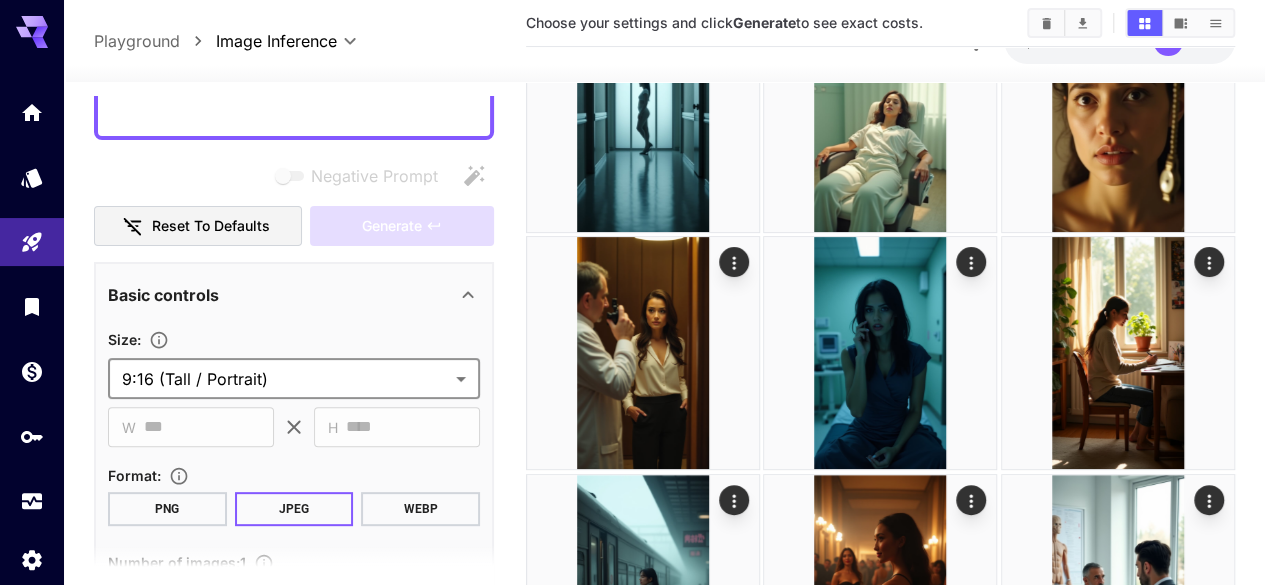scroll, scrollTop: 300, scrollLeft: 0, axis: vertical 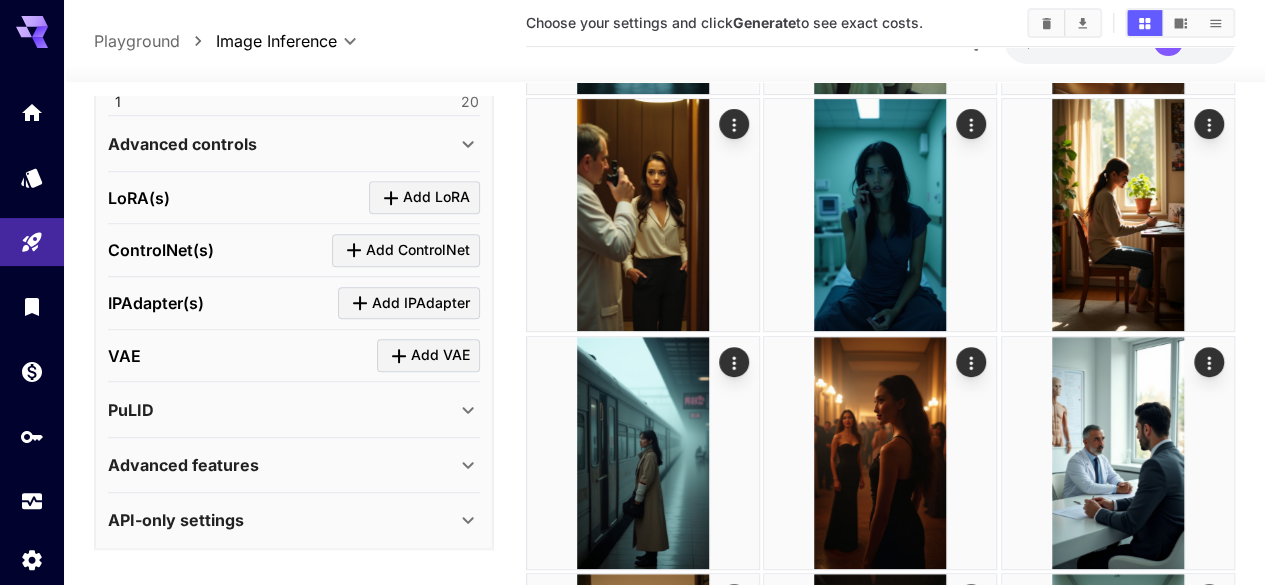 click on "Advanced controls" at bounding box center (294, 144) 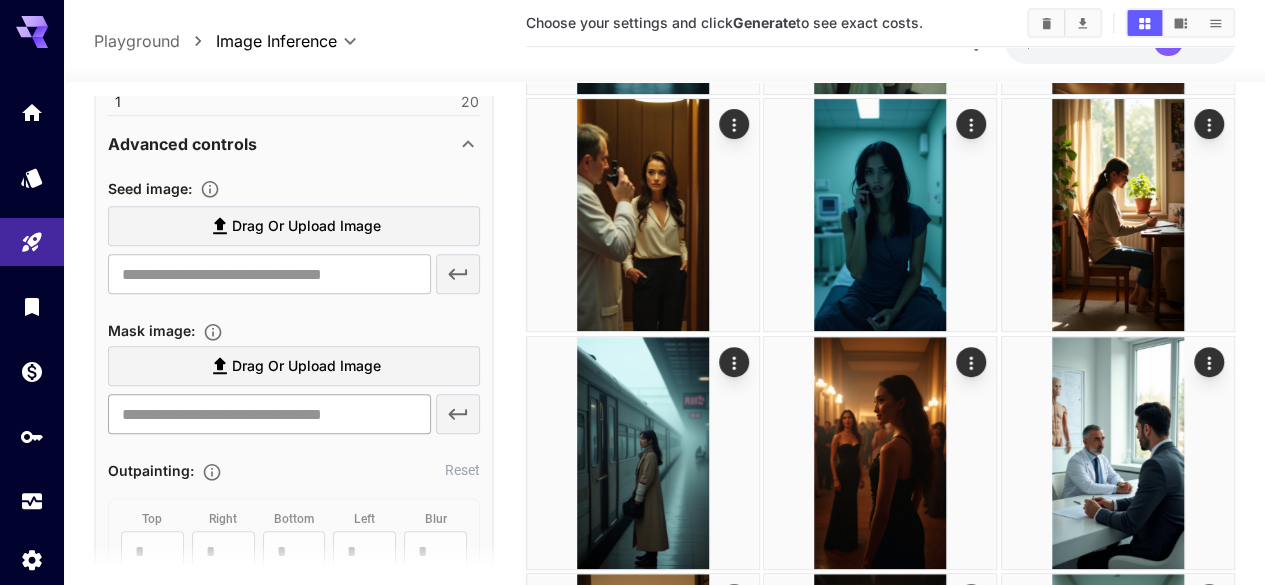 scroll, scrollTop: 918, scrollLeft: 0, axis: vertical 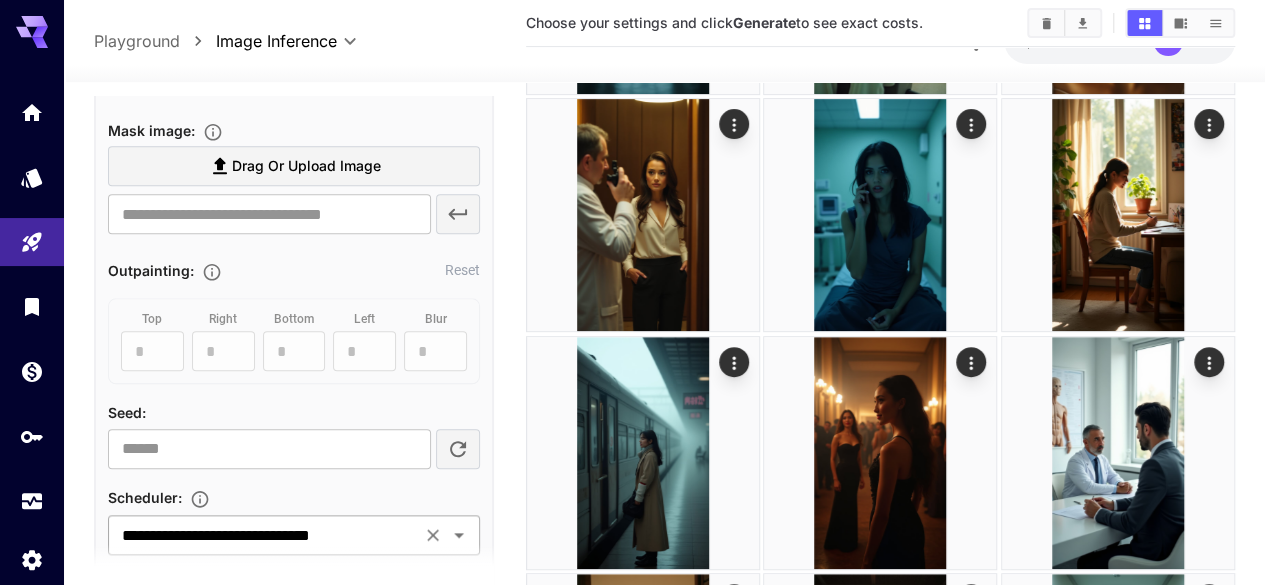 click on "**********" at bounding box center (264, 535) 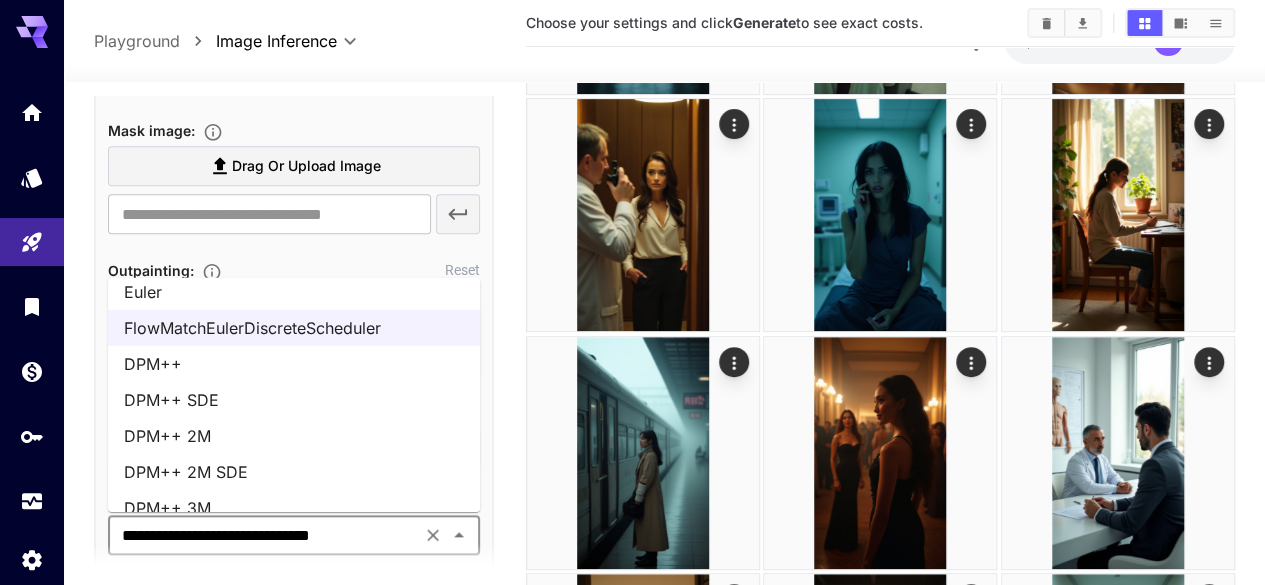 scroll, scrollTop: 70, scrollLeft: 0, axis: vertical 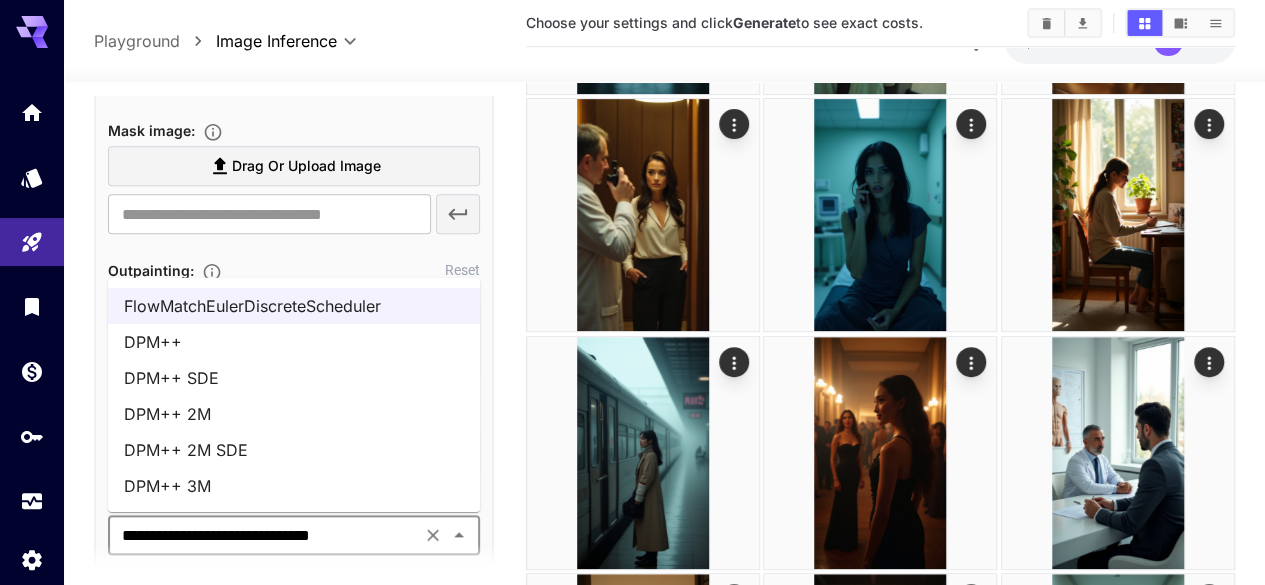 drag, startPoint x: 246, startPoint y: 487, endPoint x: 262, endPoint y: 477, distance: 18.867962 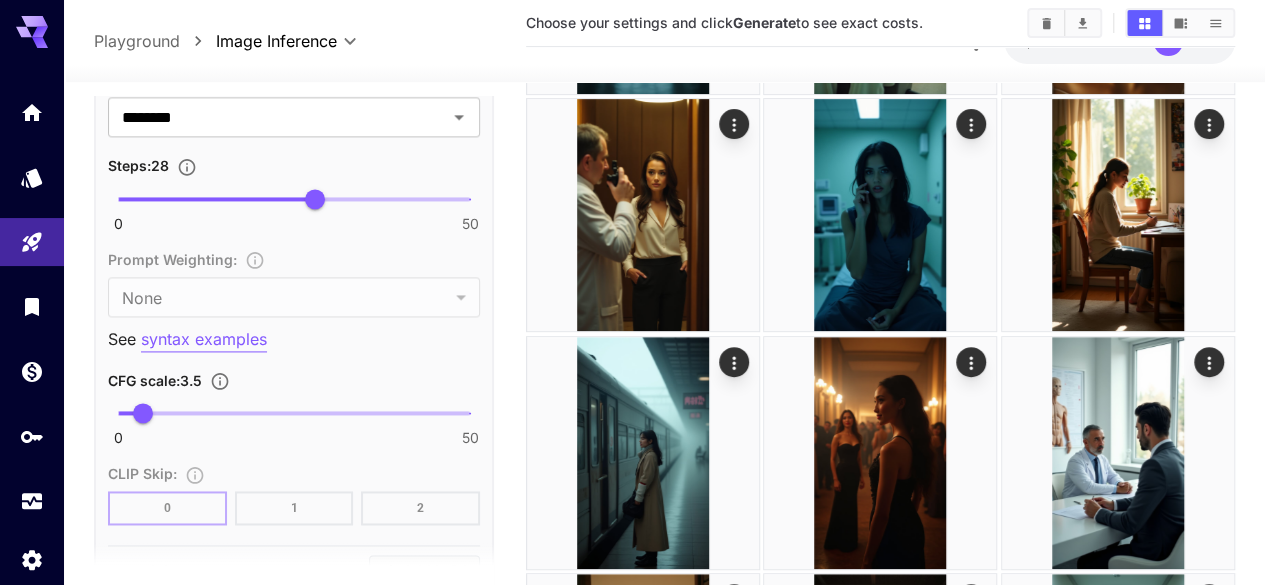 scroll, scrollTop: 1518, scrollLeft: 0, axis: vertical 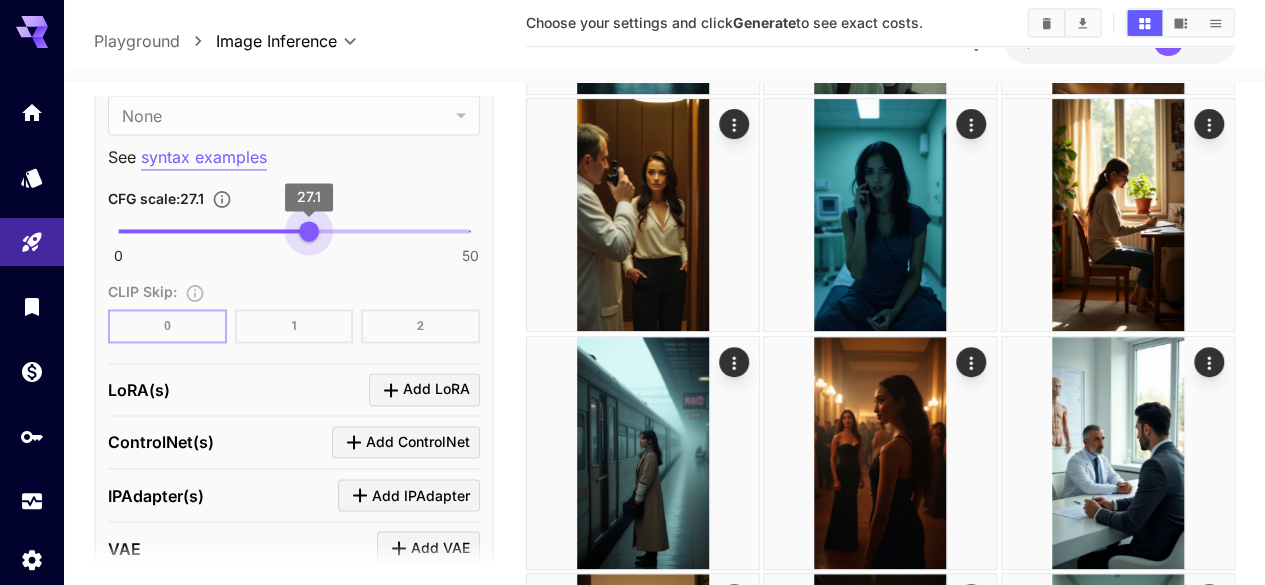 type on "**" 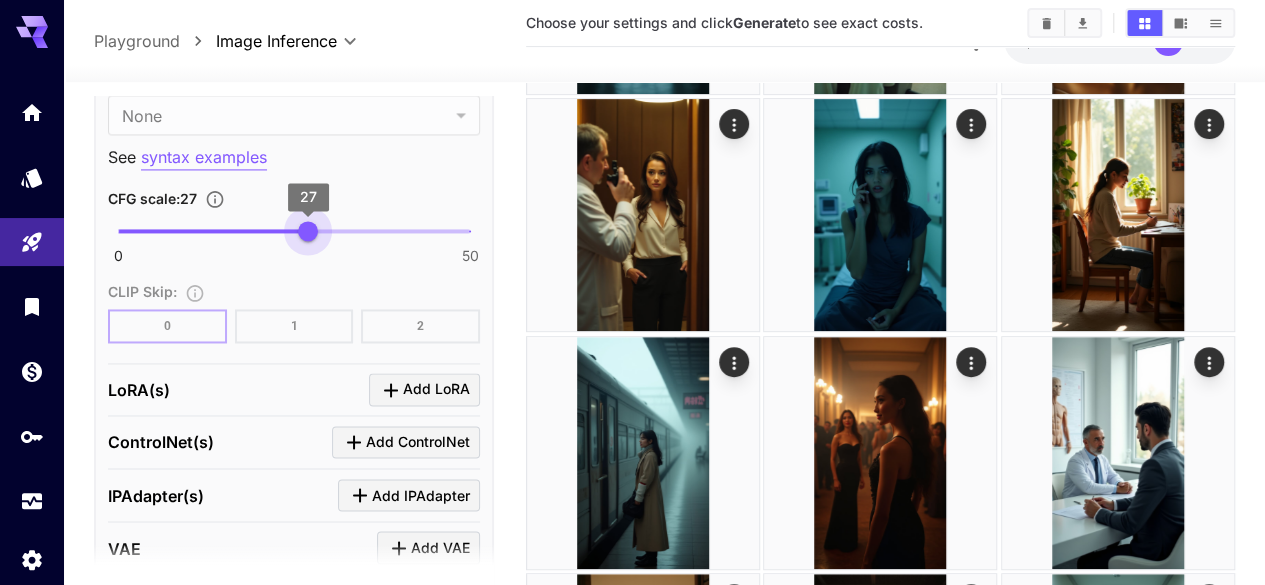 drag, startPoint x: 155, startPoint y: 224, endPoint x: 310, endPoint y: 234, distance: 155.32225 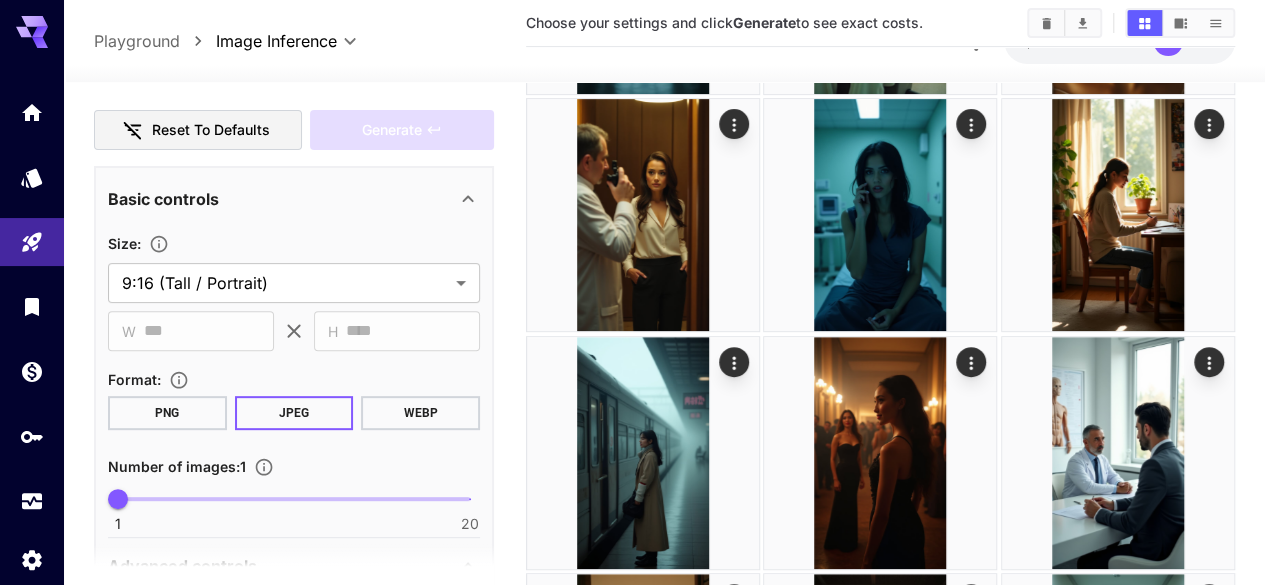 scroll, scrollTop: 118, scrollLeft: 0, axis: vertical 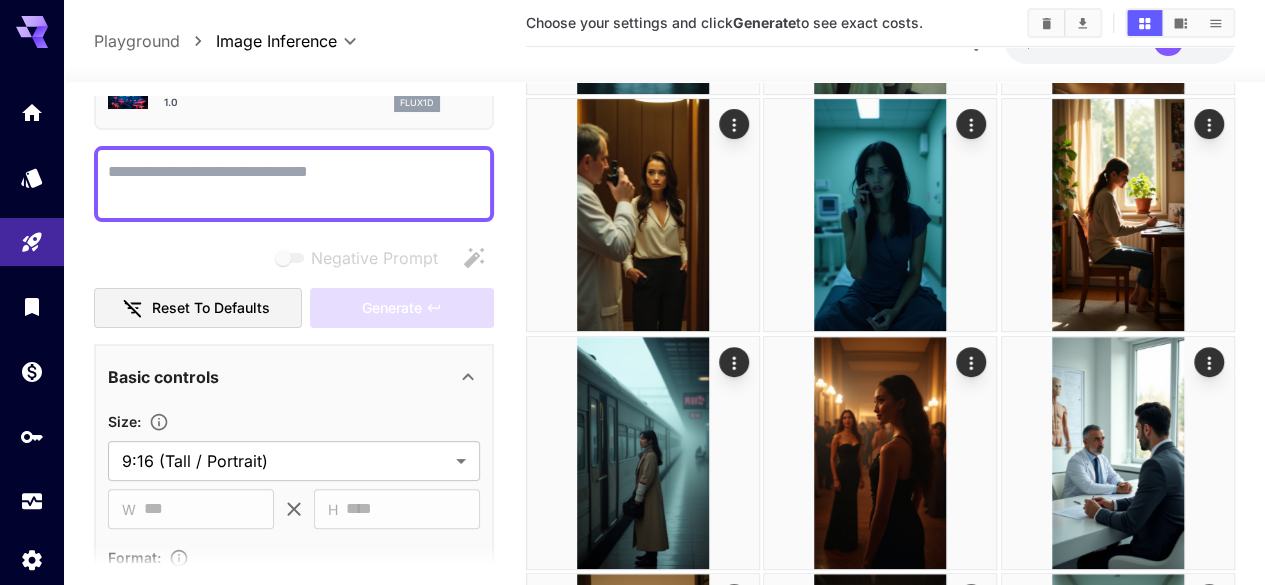 click on "Negative Prompt" at bounding box center (294, 184) 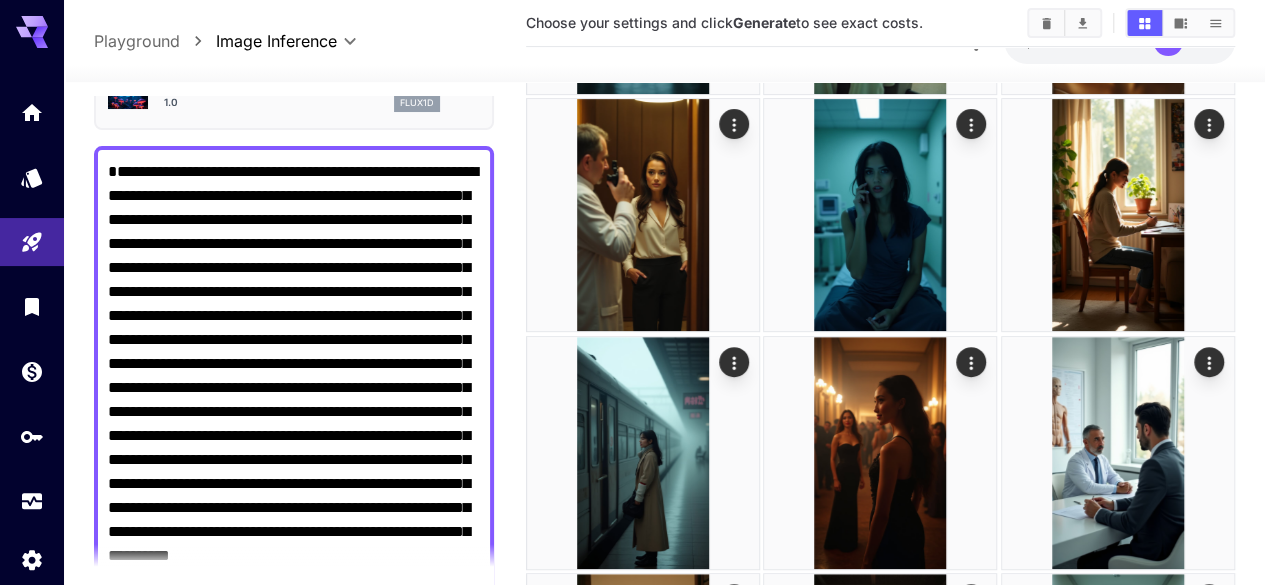 scroll, scrollTop: 308, scrollLeft: 0, axis: vertical 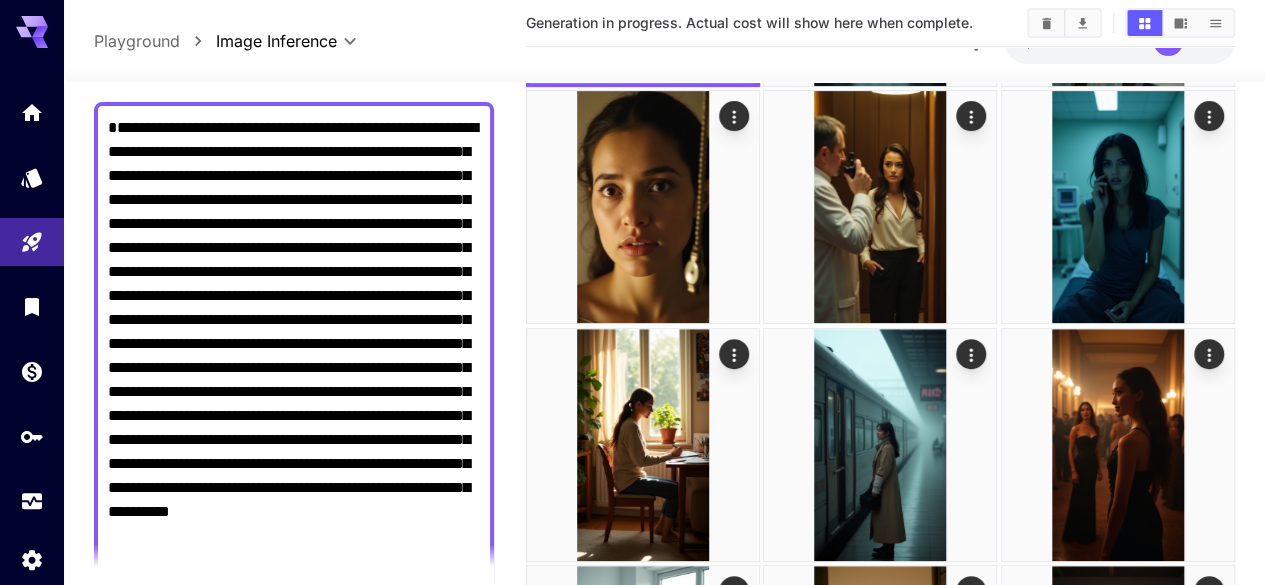 type on "**********" 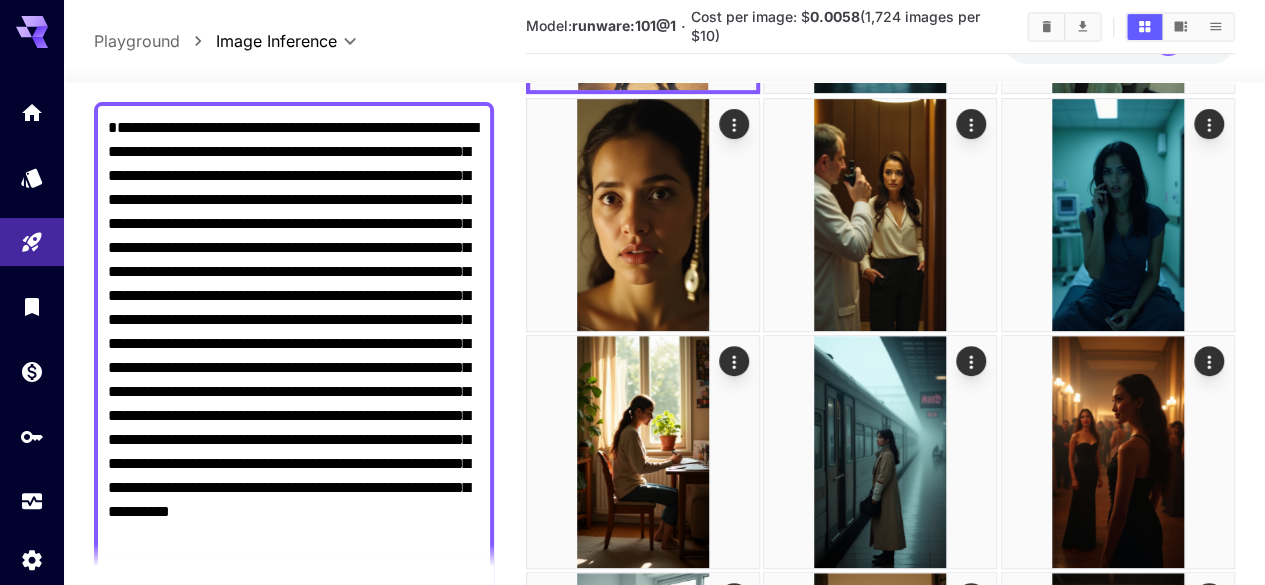 click on "**********" at bounding box center (294, 356) 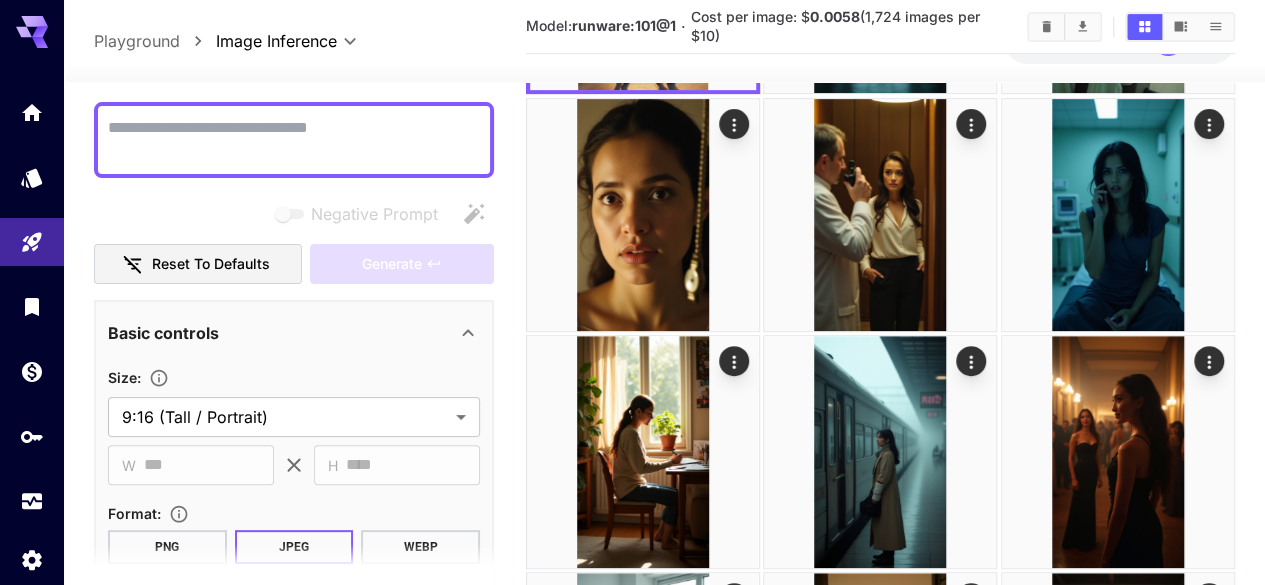paste on "**********" 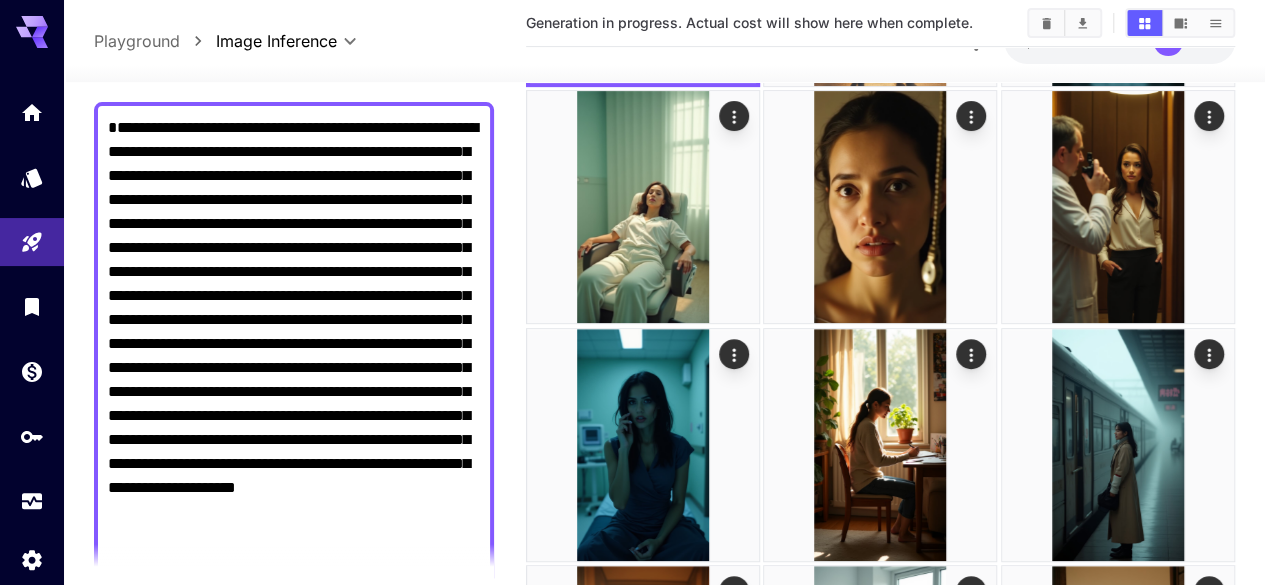 type on "**********" 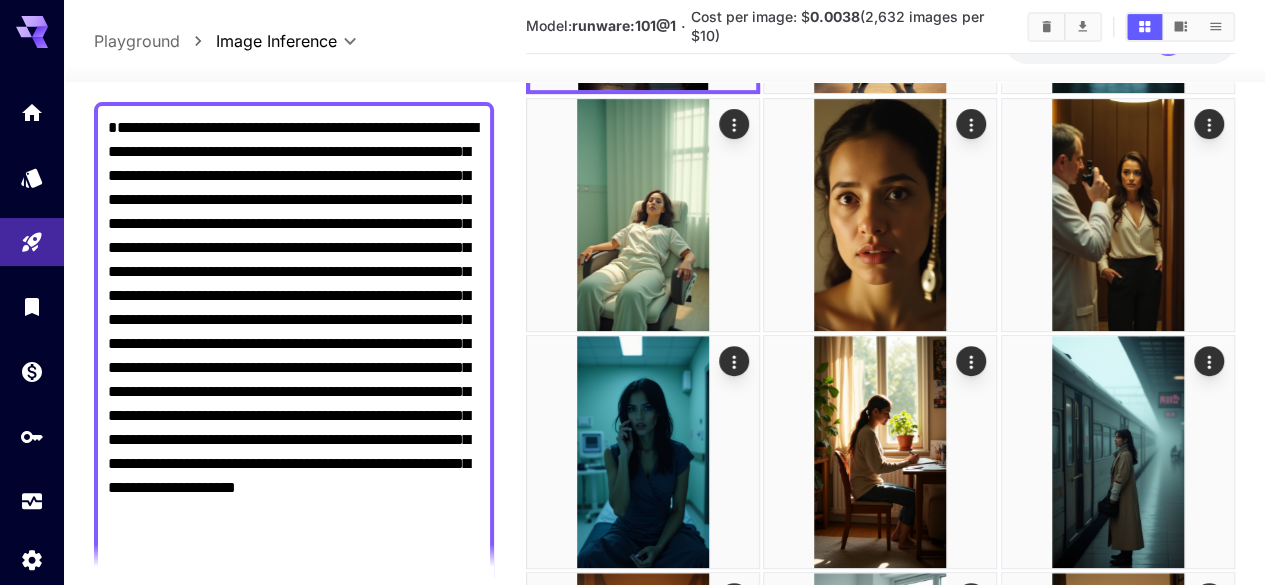 click on "**********" at bounding box center (294, 344) 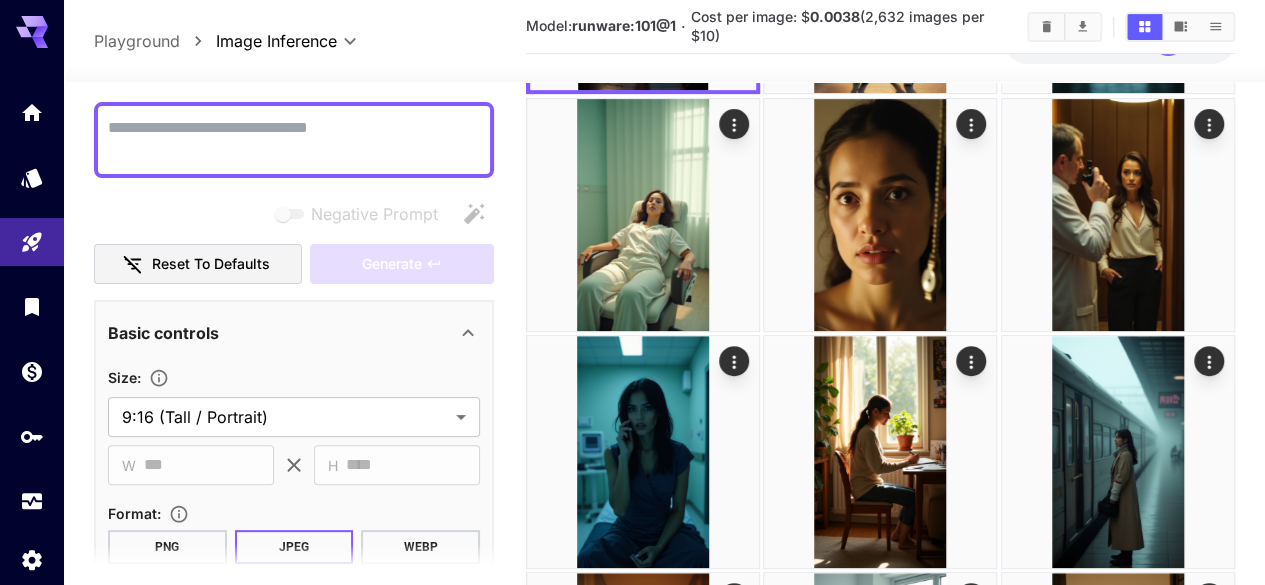 paste on "**********" 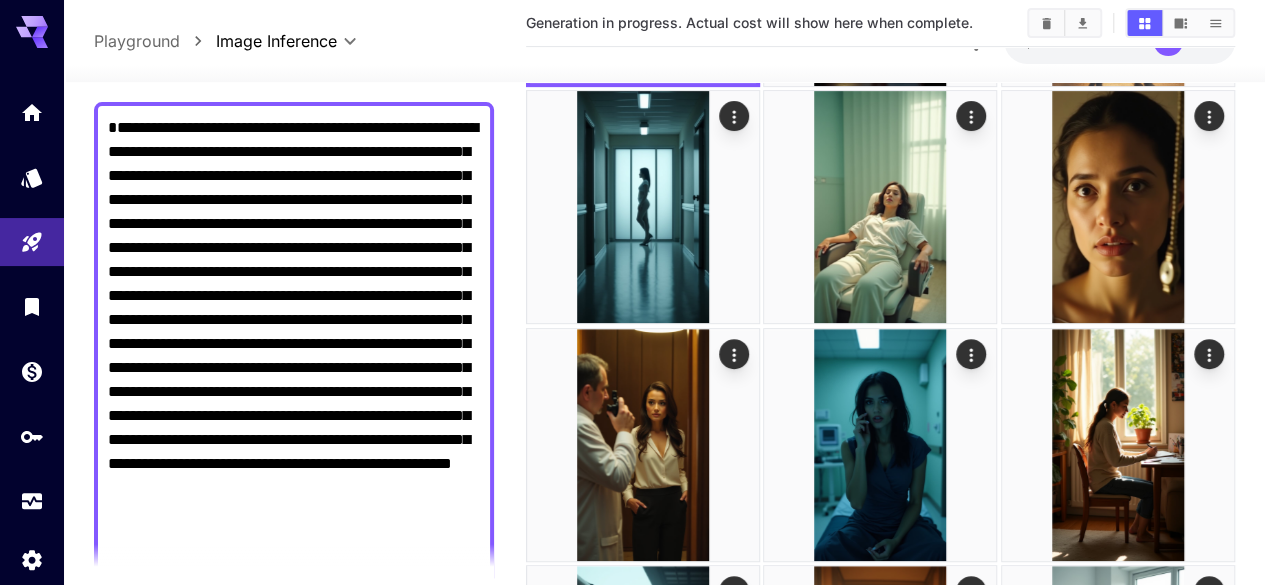 type on "**********" 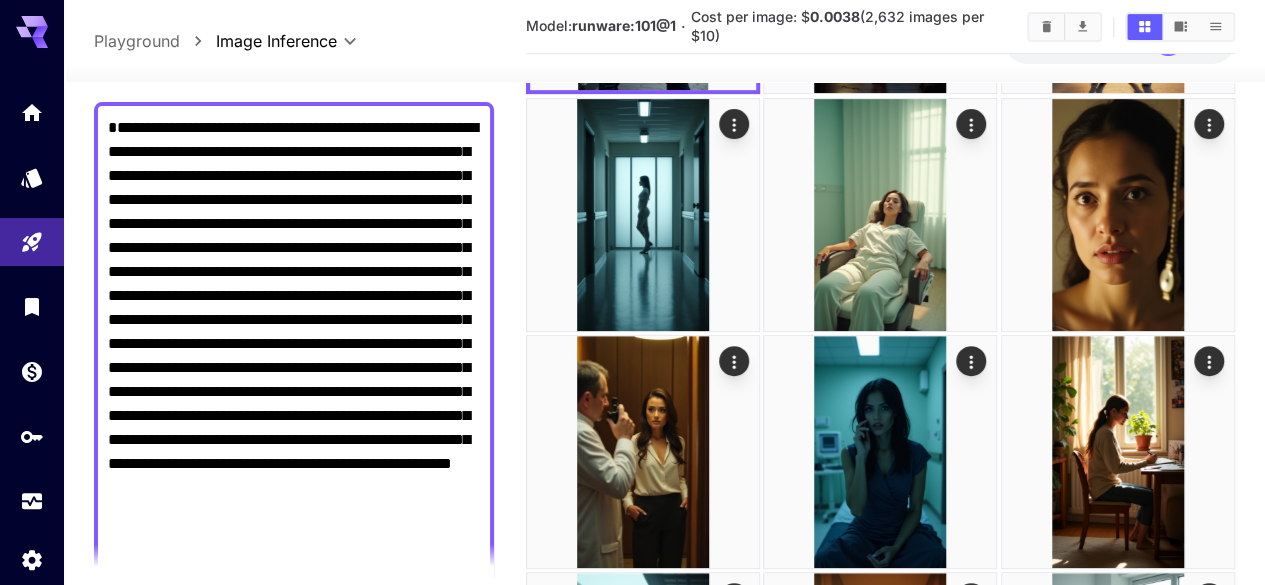 click on "**********" at bounding box center [294, 344] 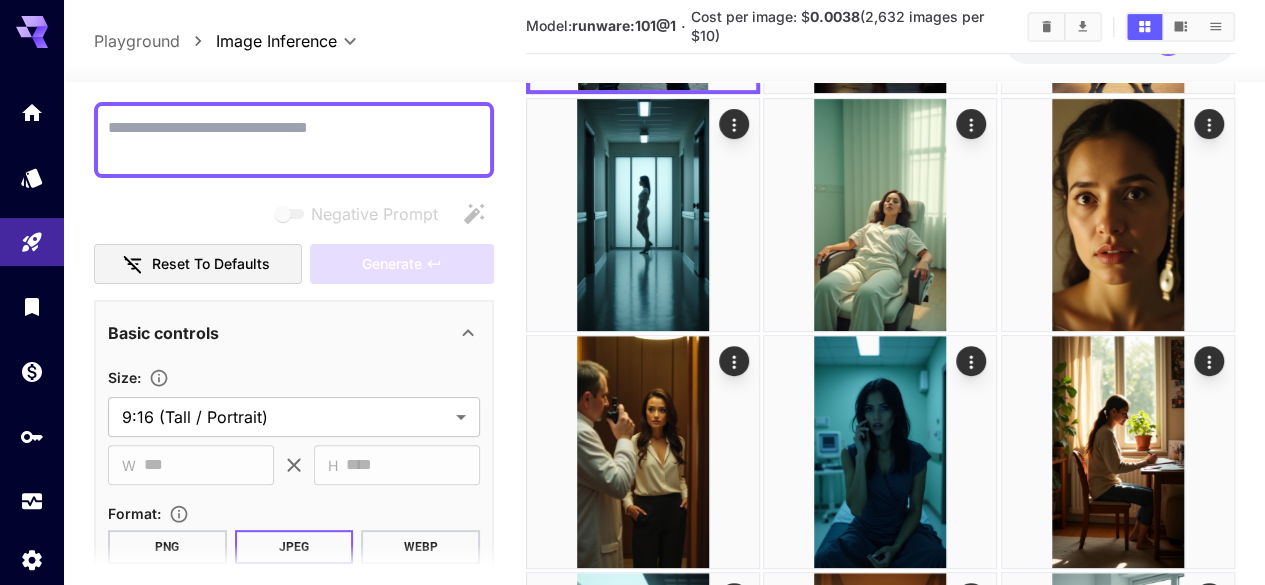 paste on "**********" 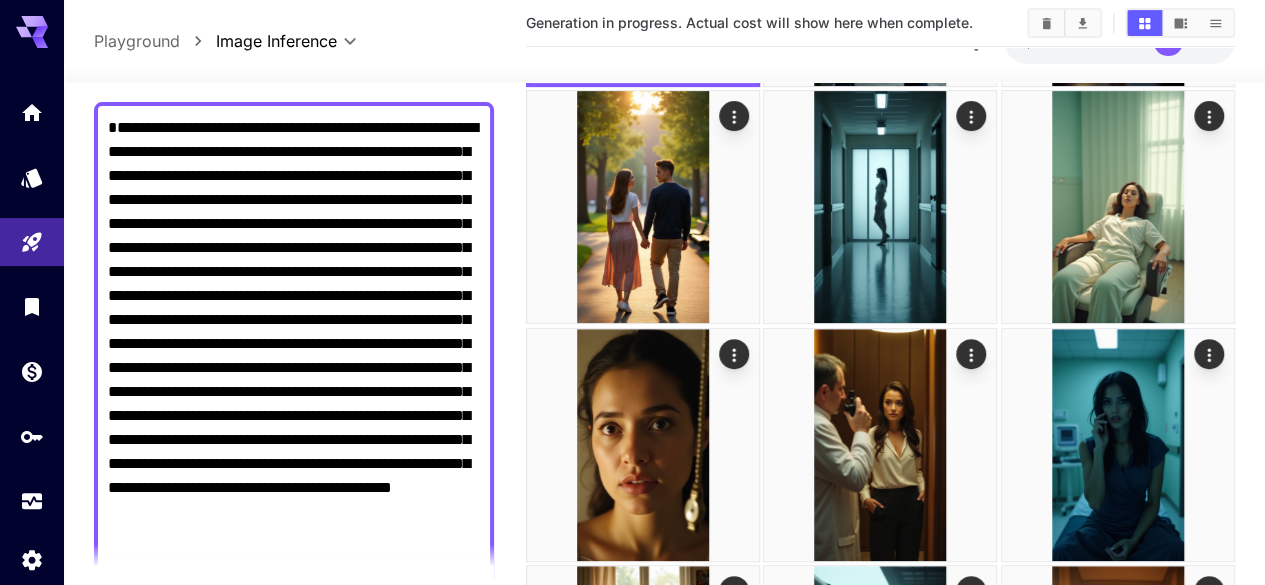 type on "**********" 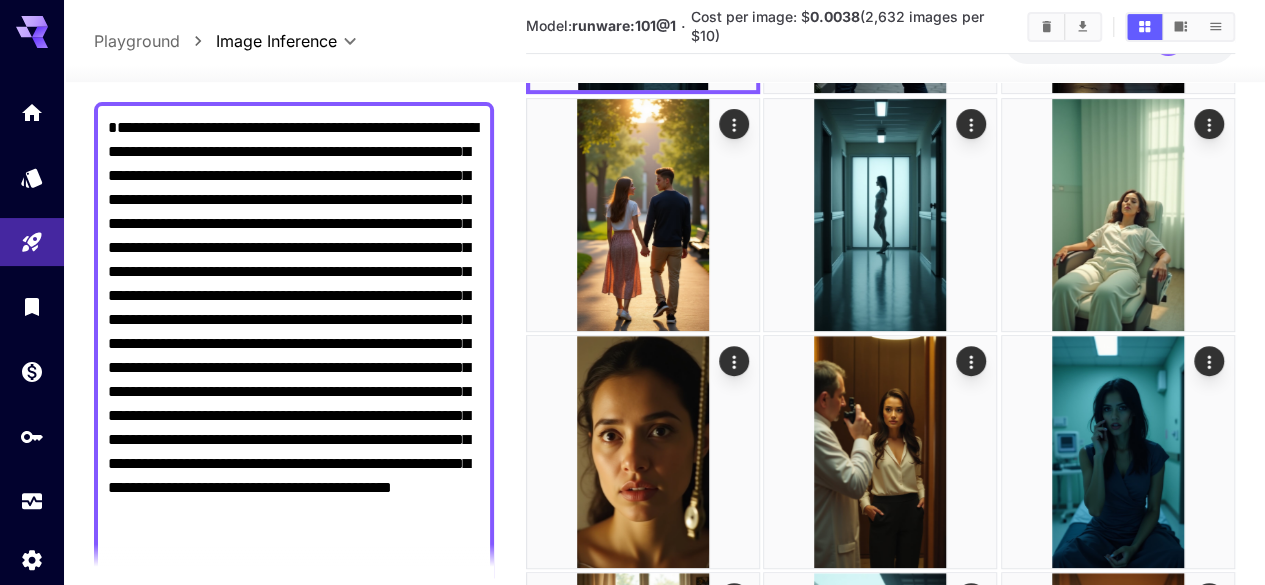 click on "**********" at bounding box center [294, 344] 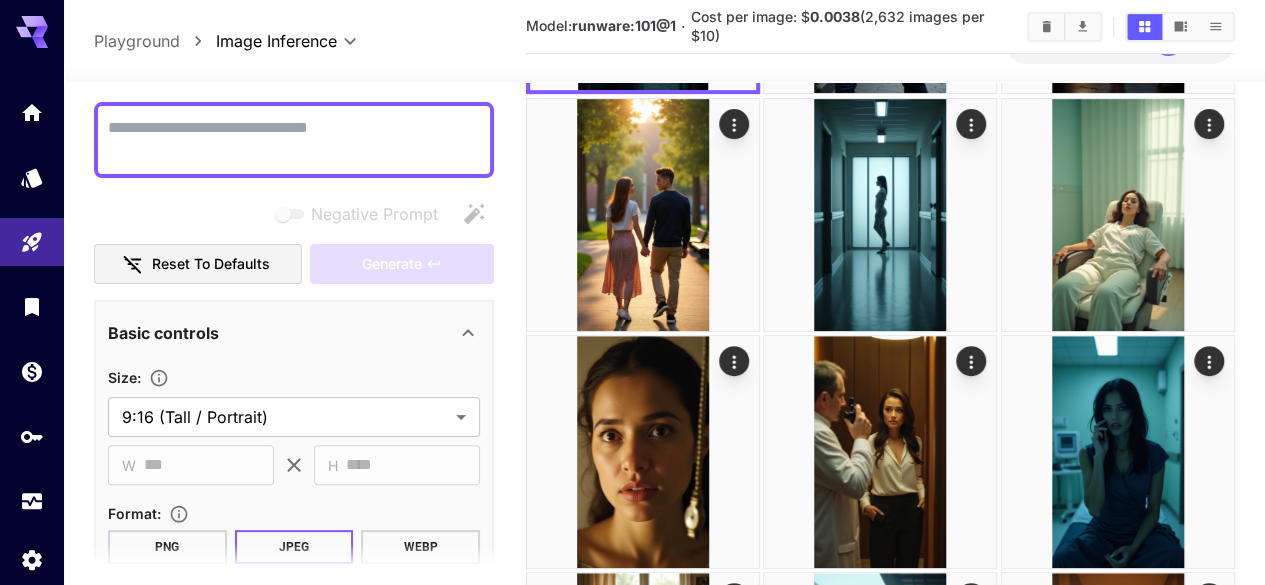 paste on "**********" 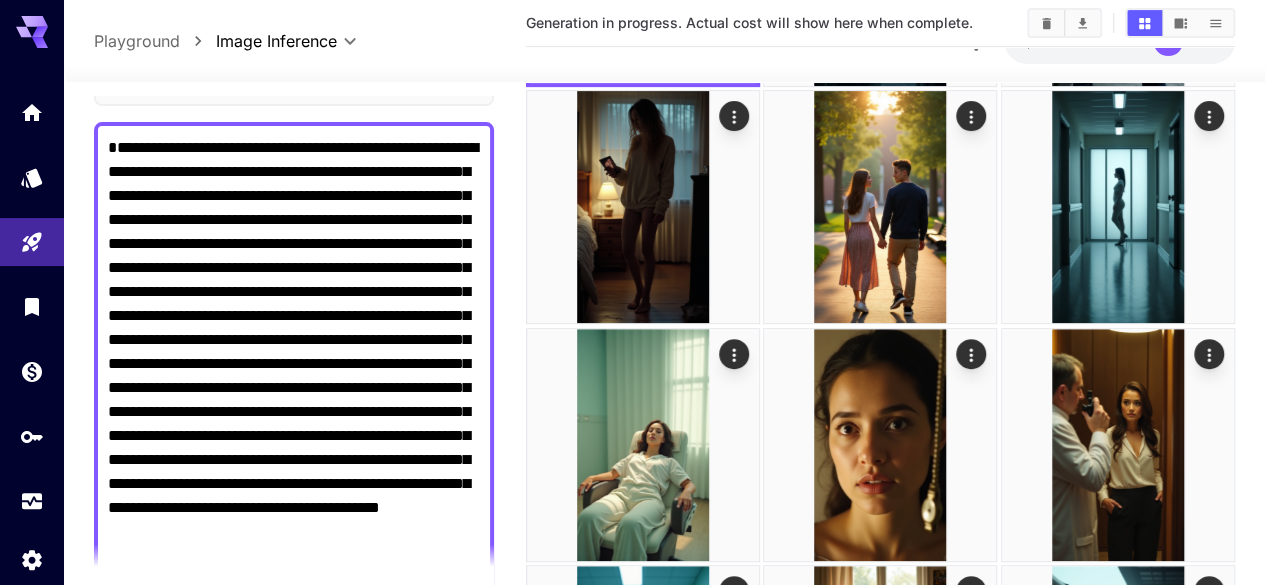 scroll, scrollTop: 0, scrollLeft: 0, axis: both 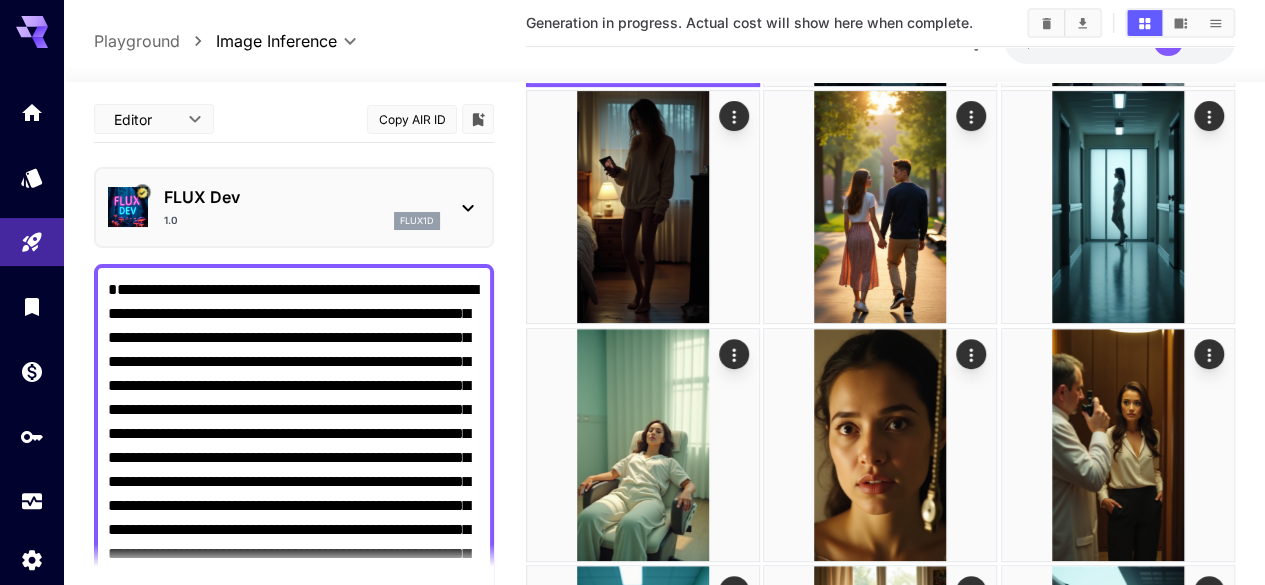 type on "**********" 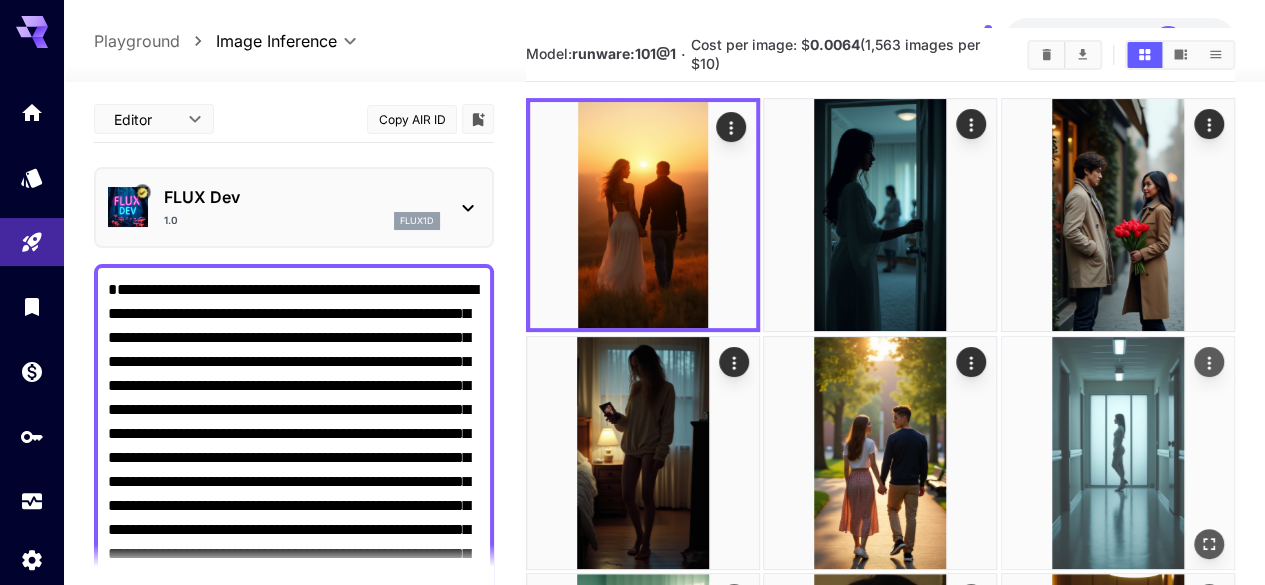 scroll, scrollTop: 0, scrollLeft: 0, axis: both 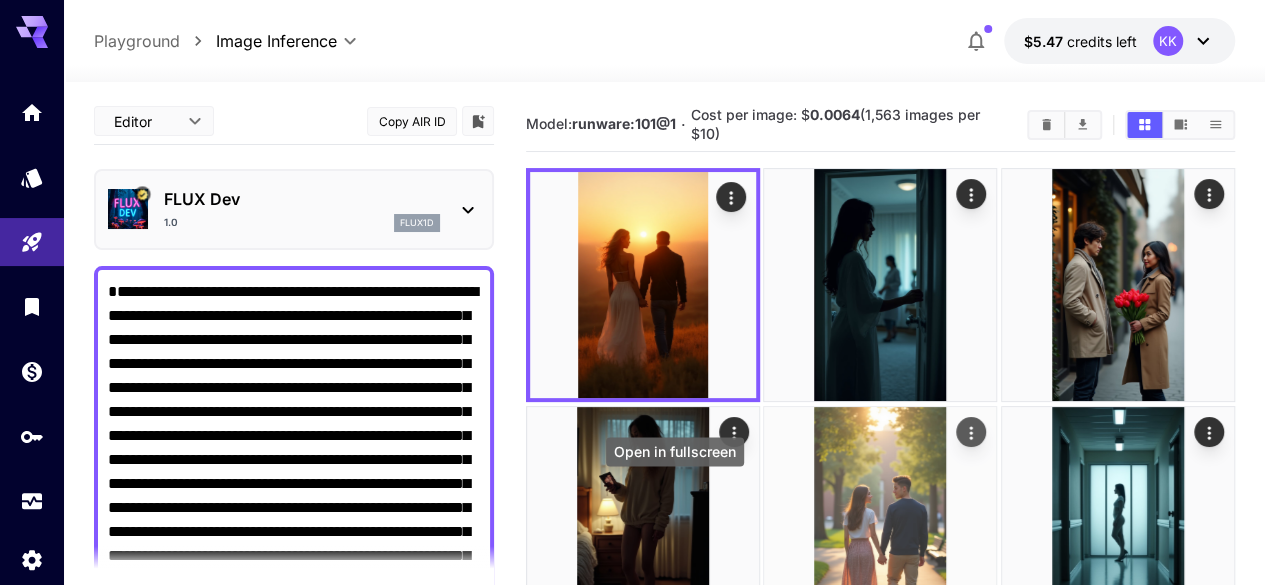 click 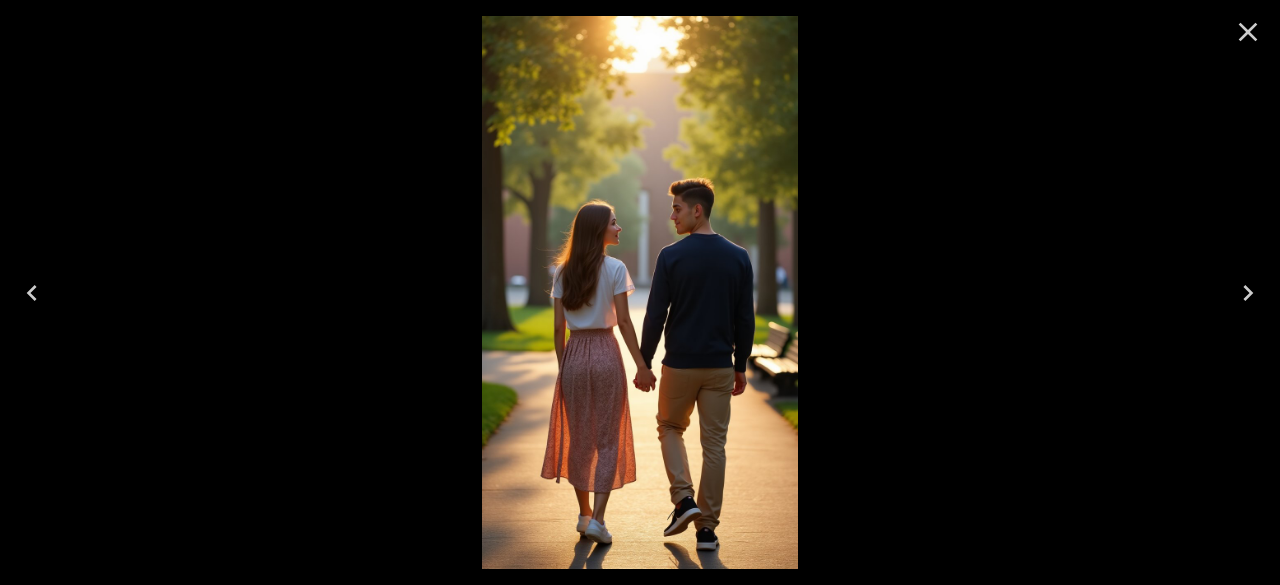 click at bounding box center (32, 293) 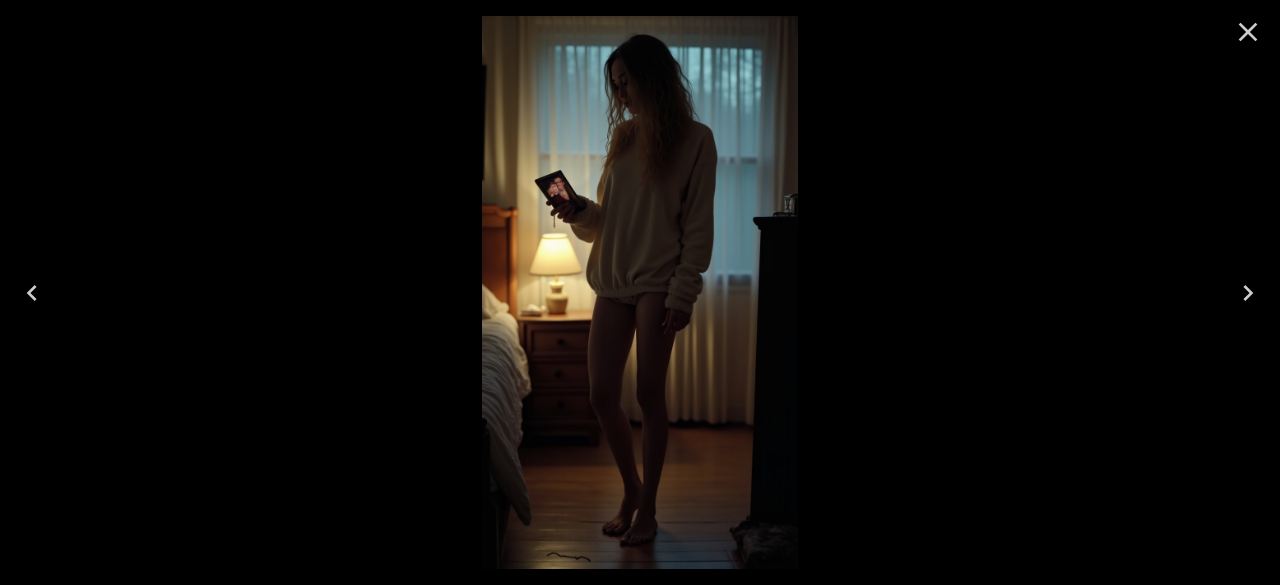 click at bounding box center [640, 292] 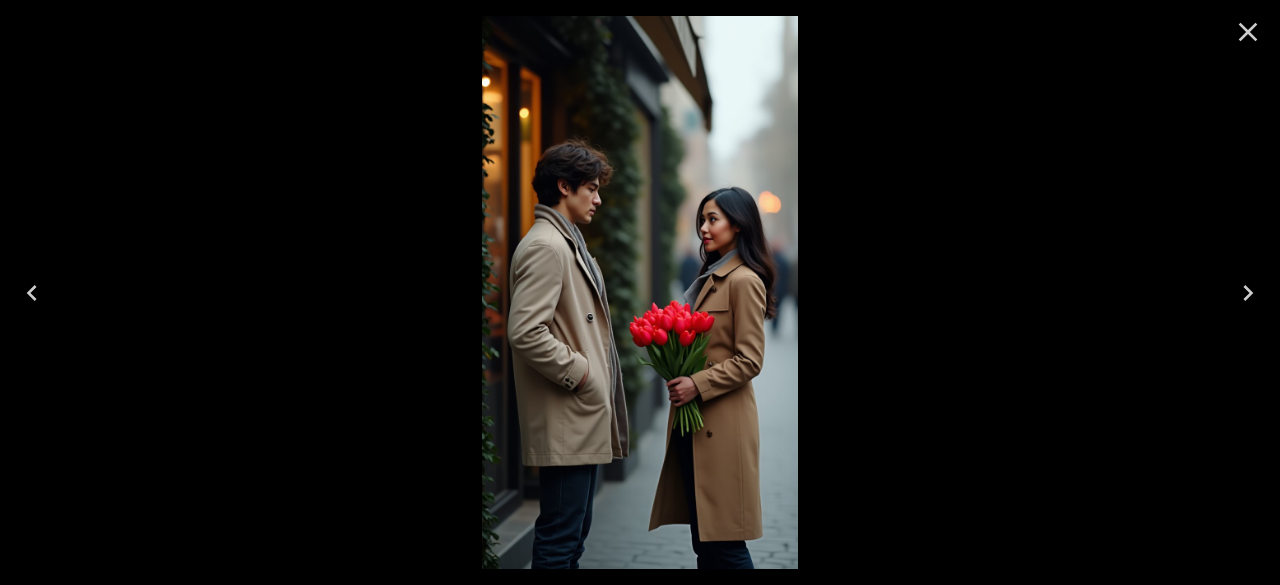 drag, startPoint x: 41, startPoint y: 287, endPoint x: 132, endPoint y: 292, distance: 91.13726 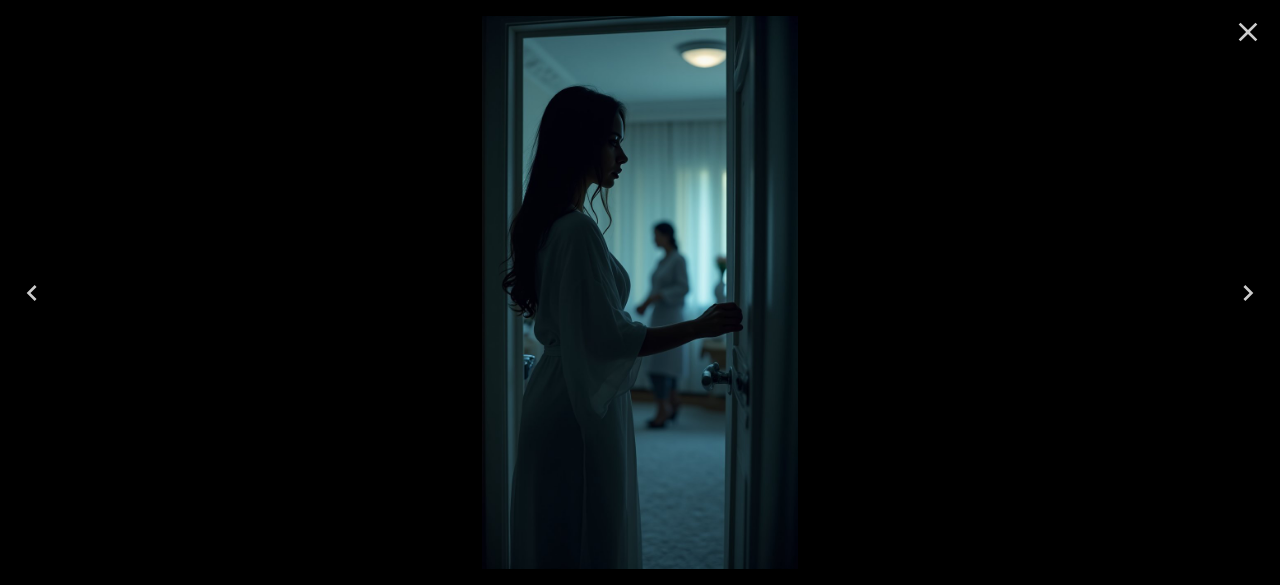 click 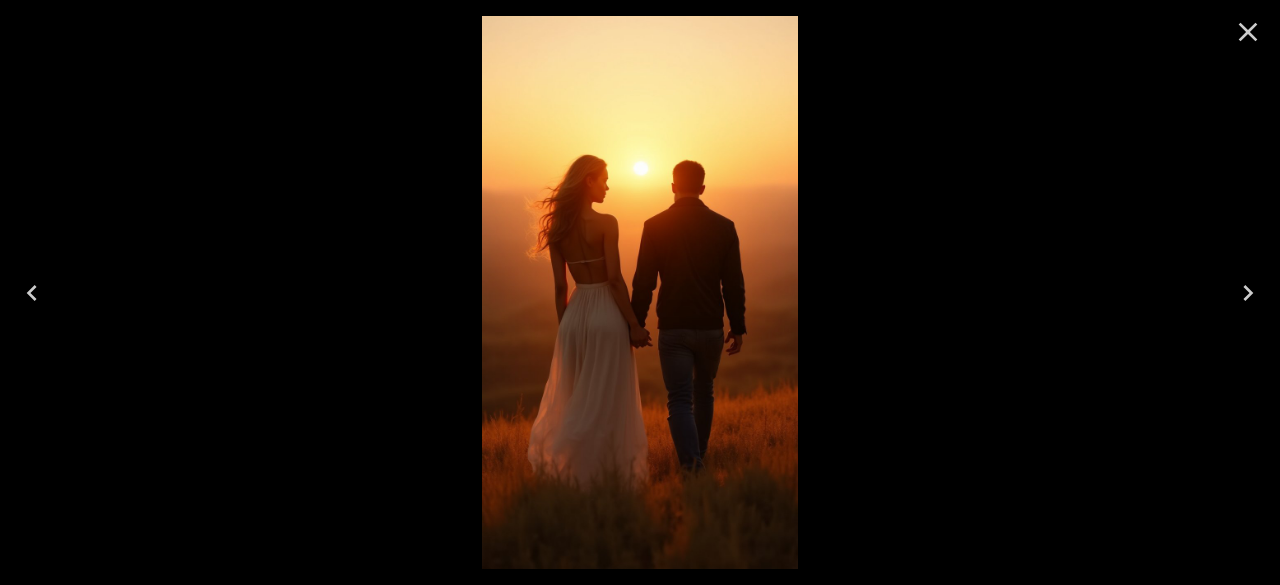 drag, startPoint x: 808, startPoint y: 295, endPoint x: 716, endPoint y: 266, distance: 96.462425 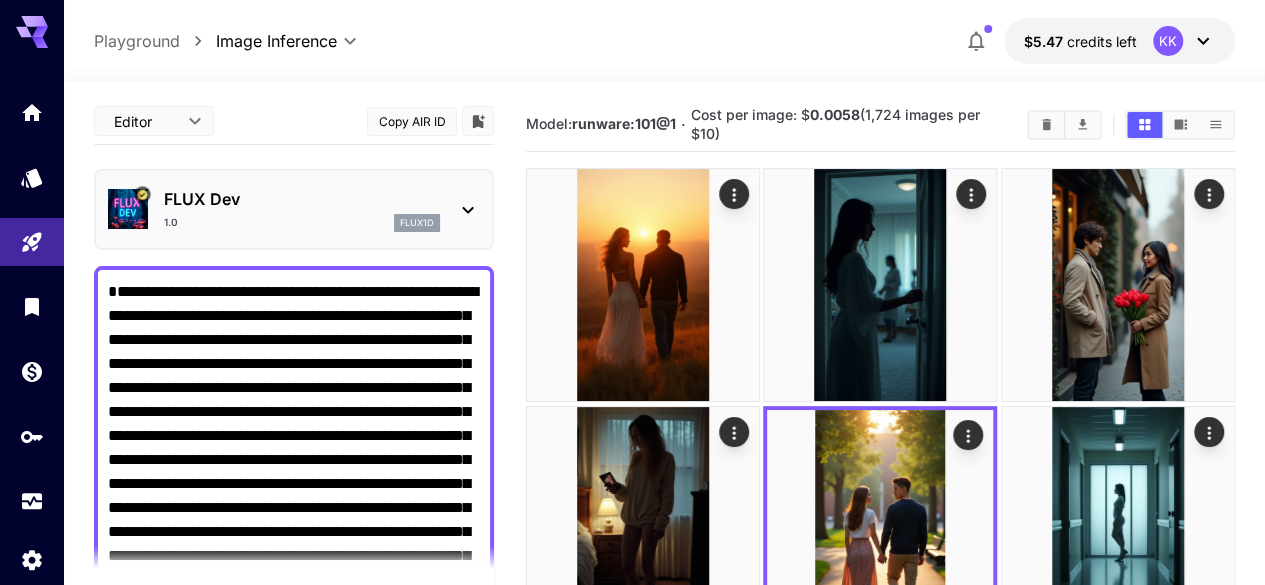 click on "**********" at bounding box center (294, 508) 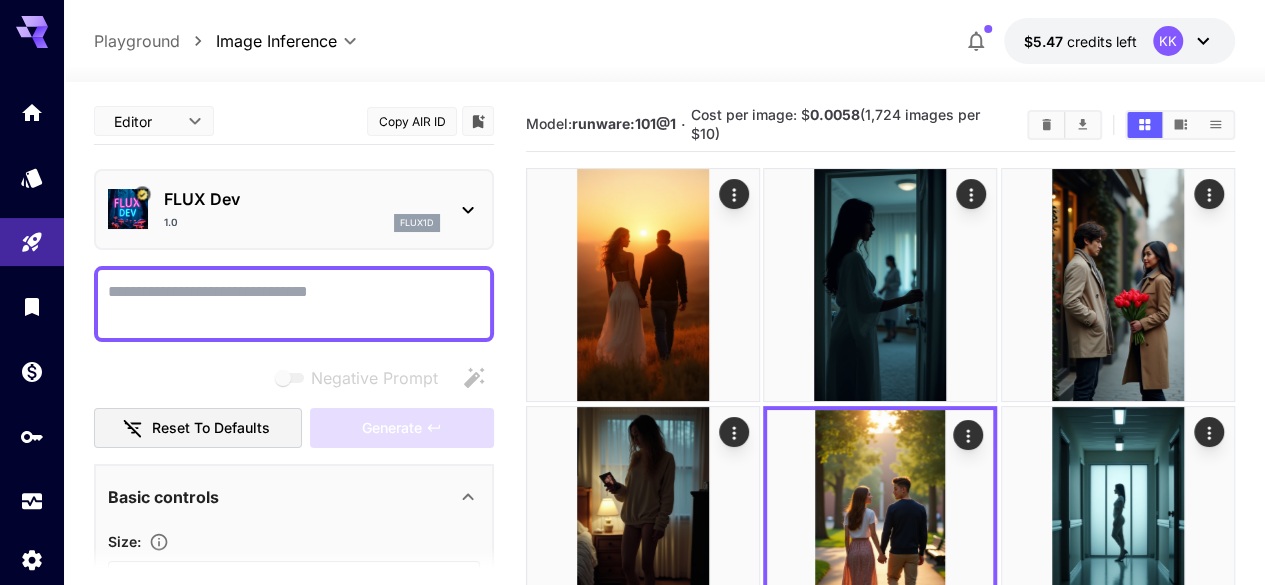 paste on "**********" 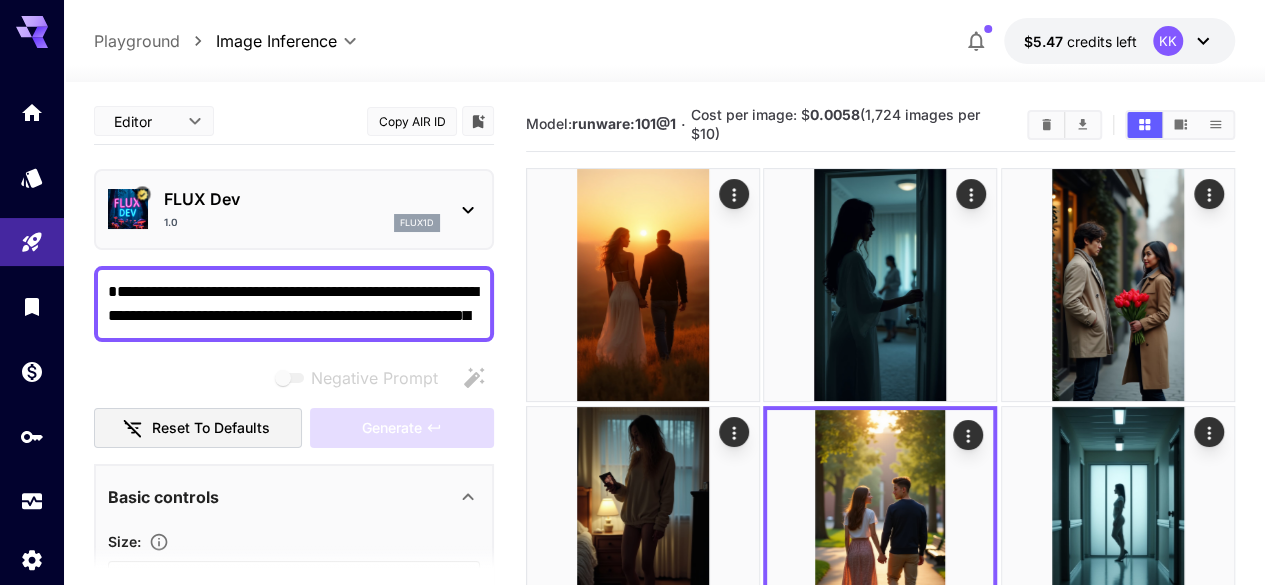 scroll, scrollTop: 10, scrollLeft: 0, axis: vertical 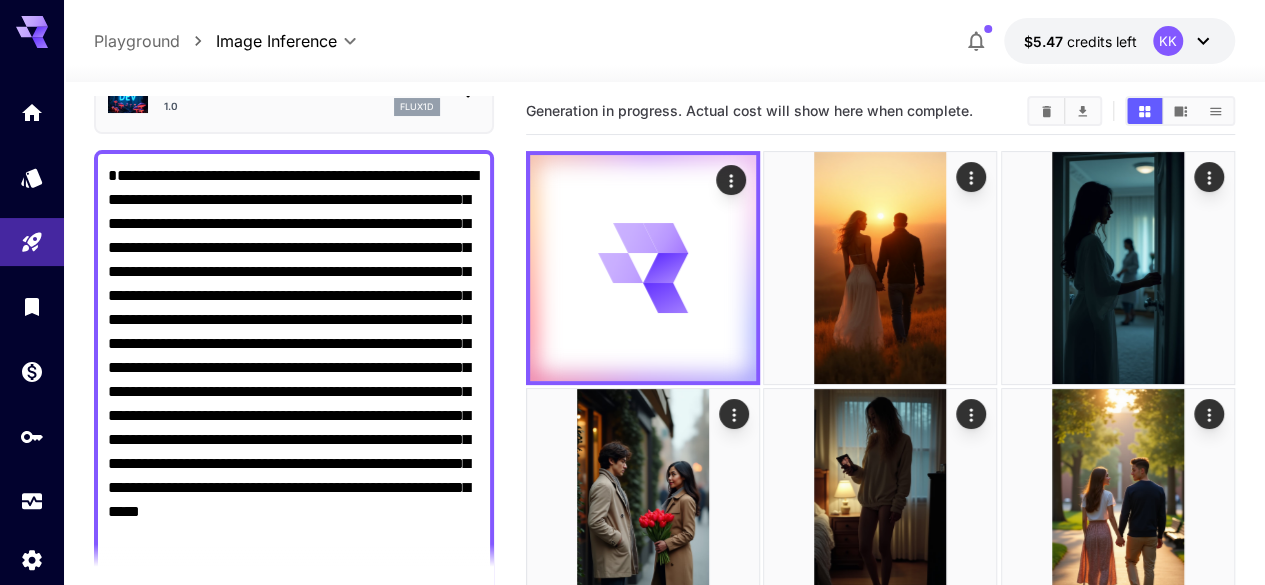 type on "**********" 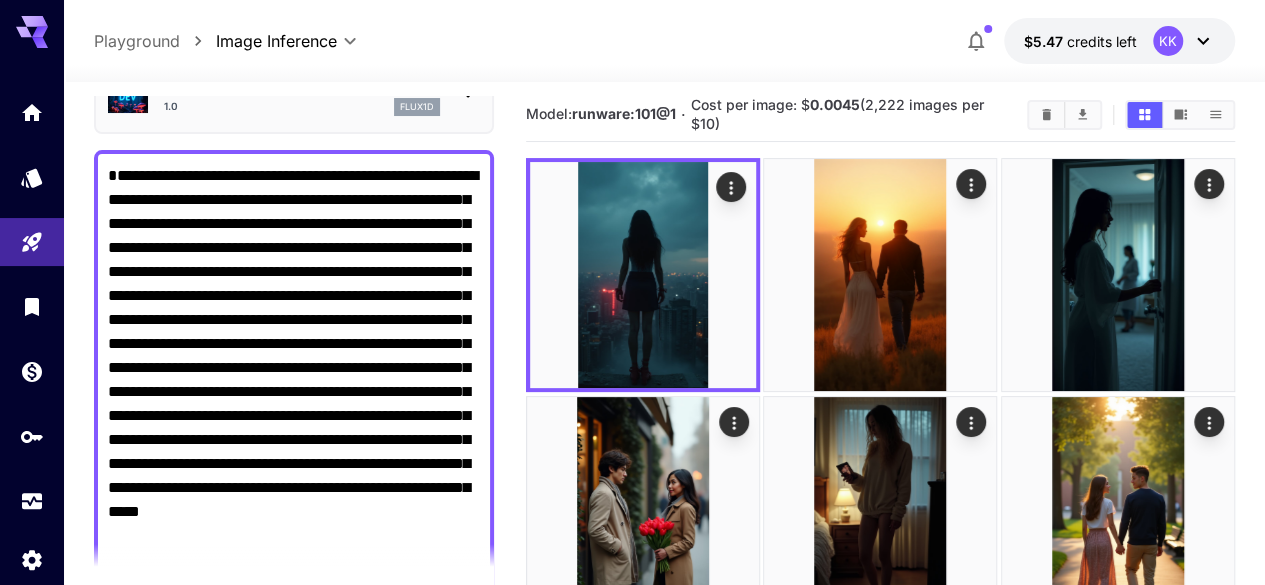click on "**********" at bounding box center (294, 380) 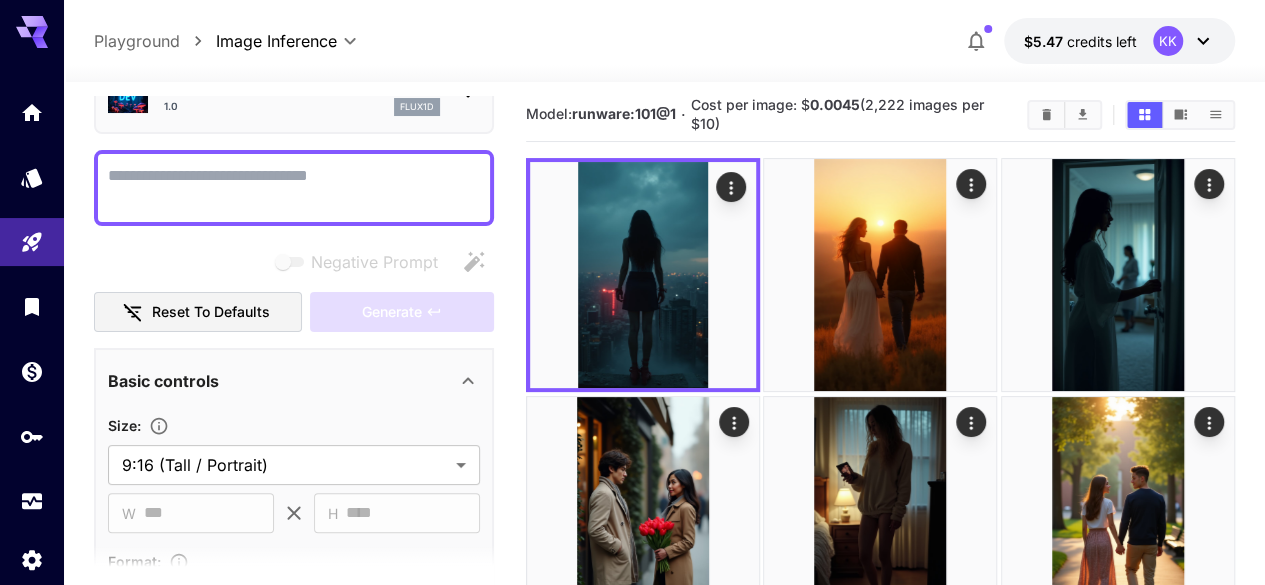 paste on "**********" 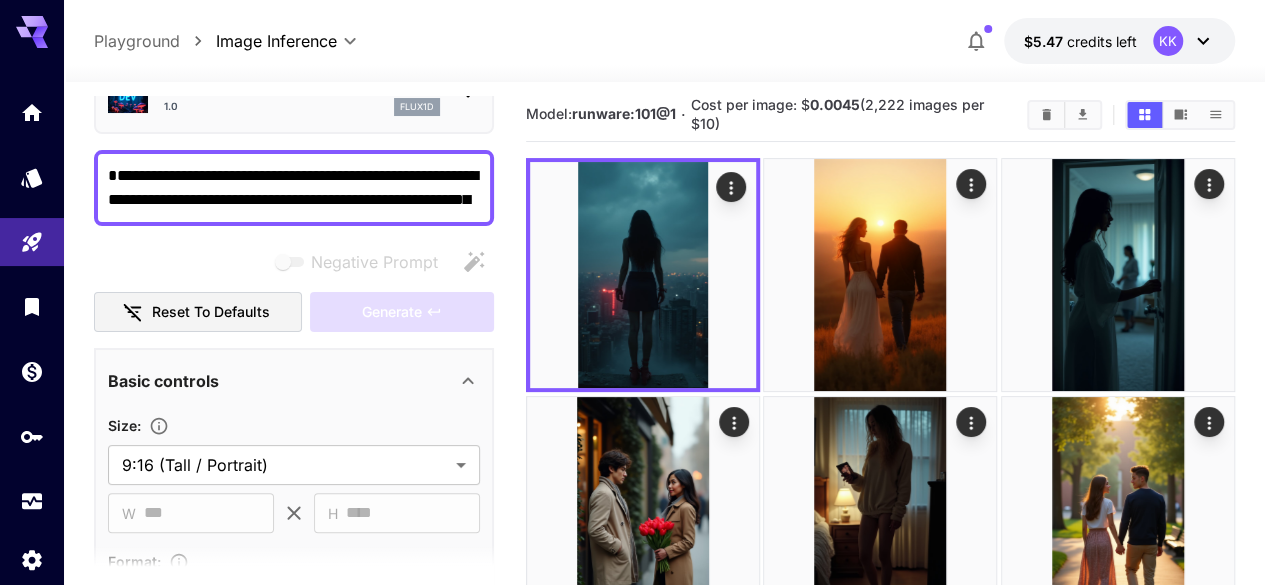 scroll, scrollTop: 18, scrollLeft: 0, axis: vertical 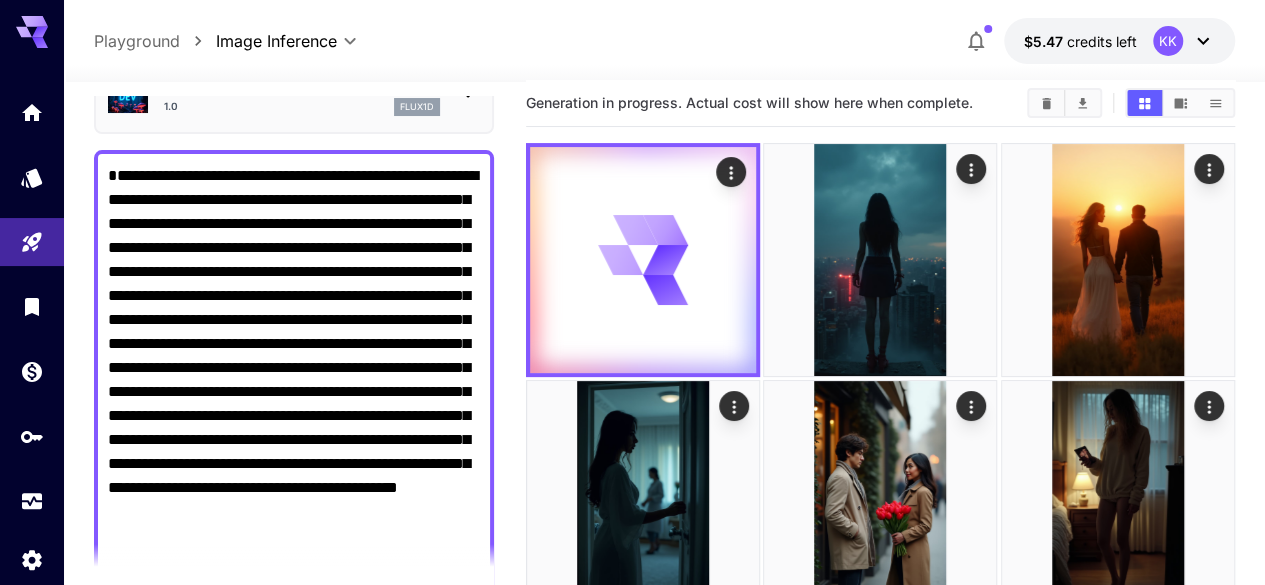 type on "**********" 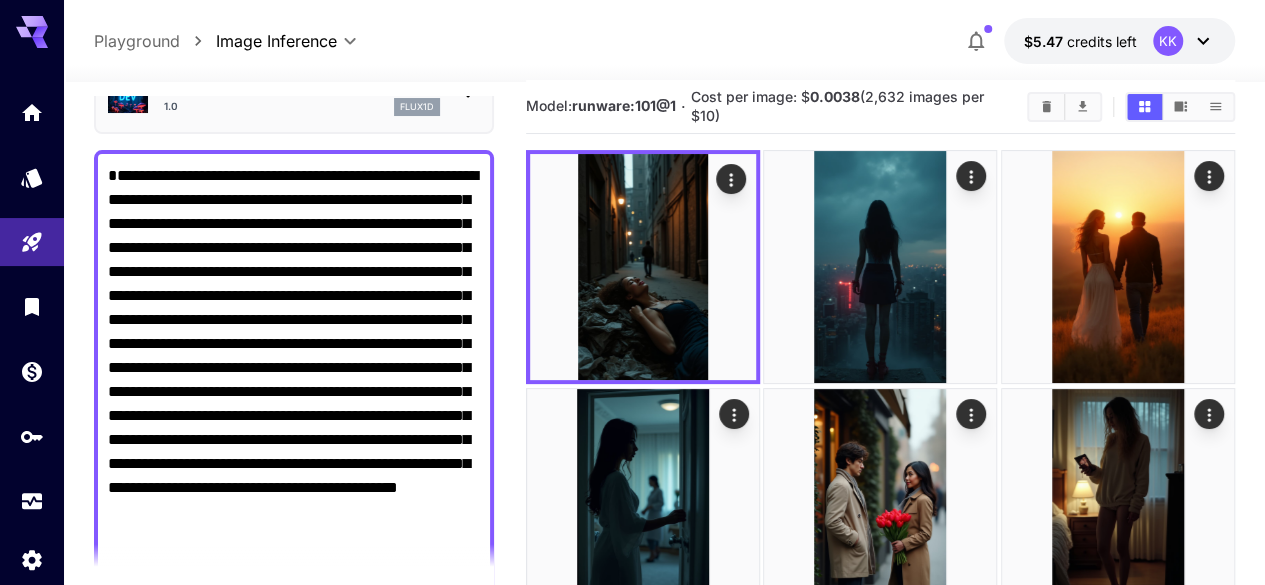 click on "**********" at bounding box center [294, 380] 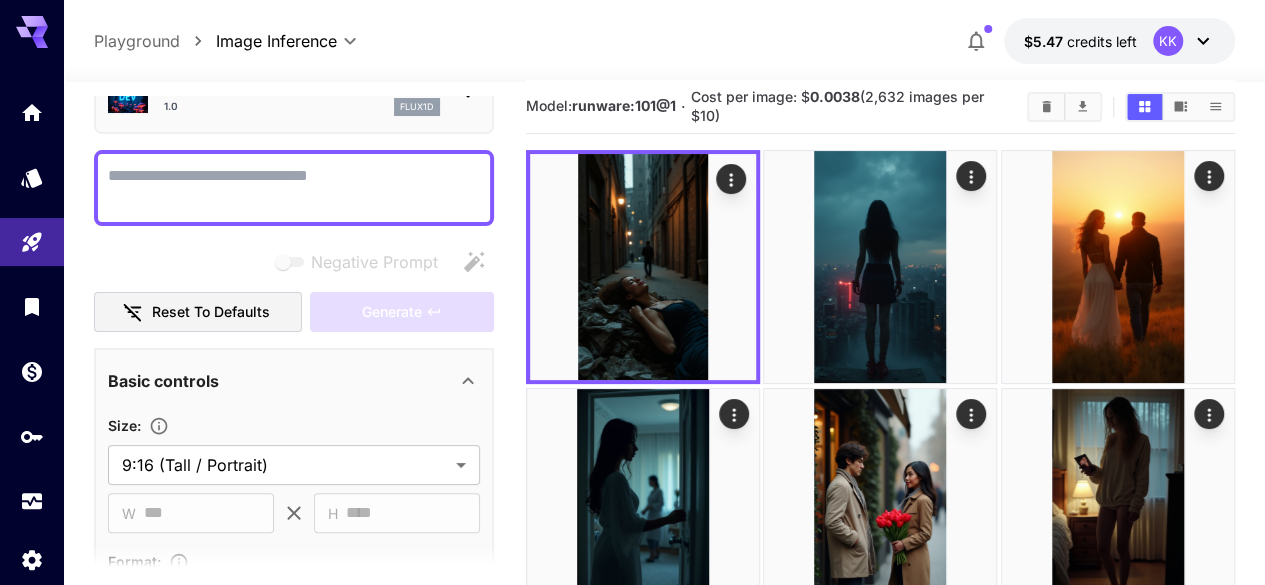 paste on "**********" 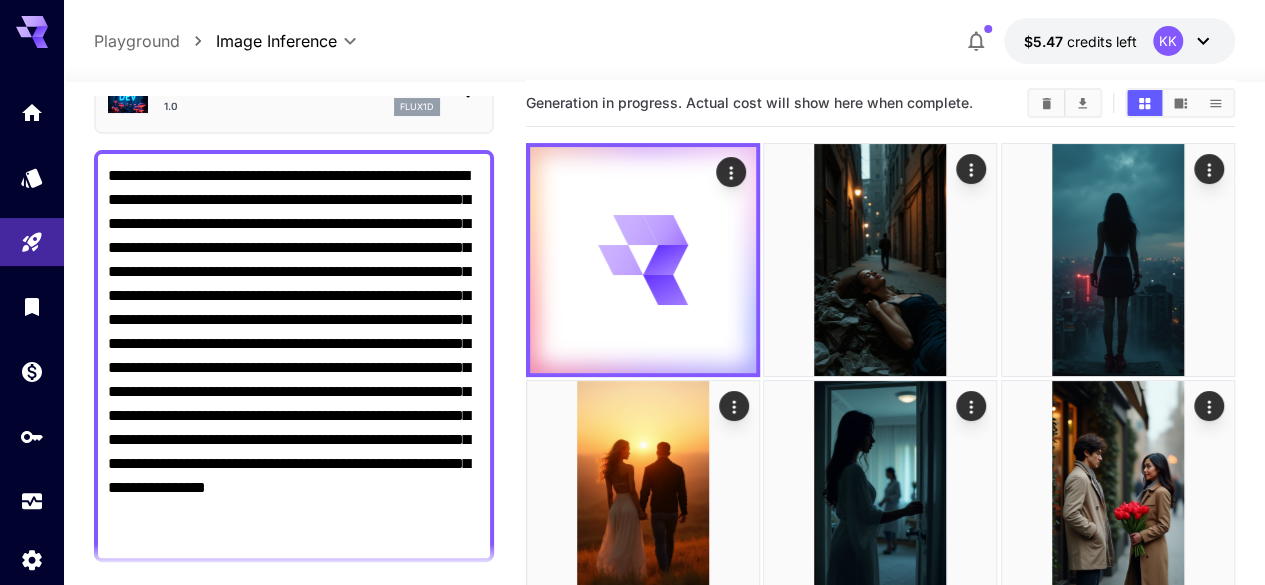 type on "**********" 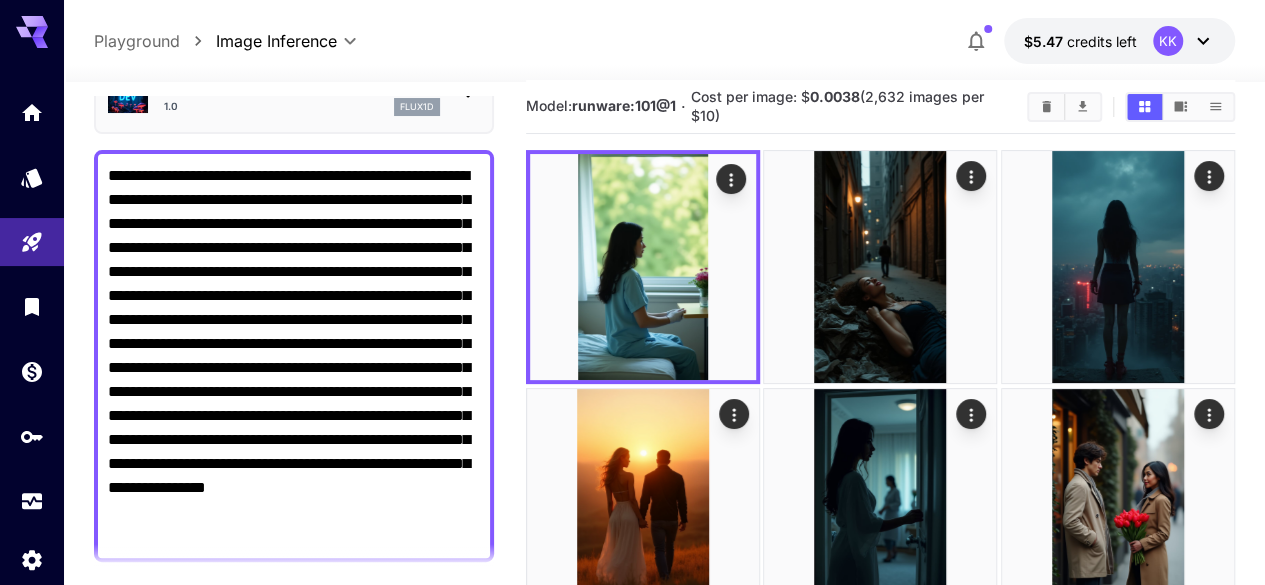 click on "**********" at bounding box center (294, 356) 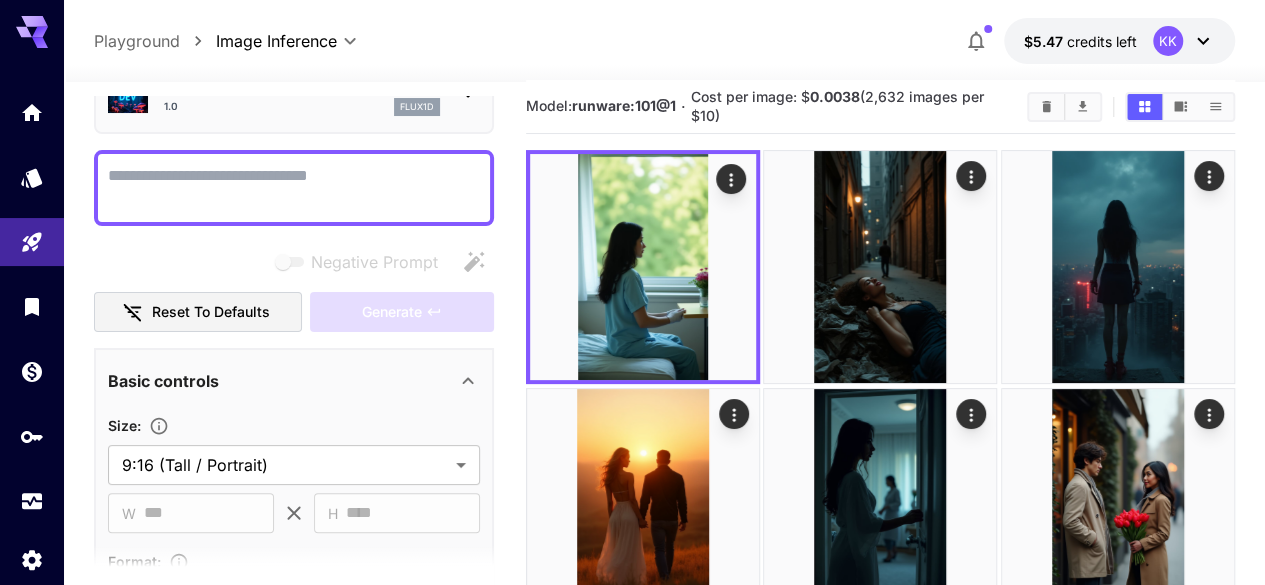 paste on "**********" 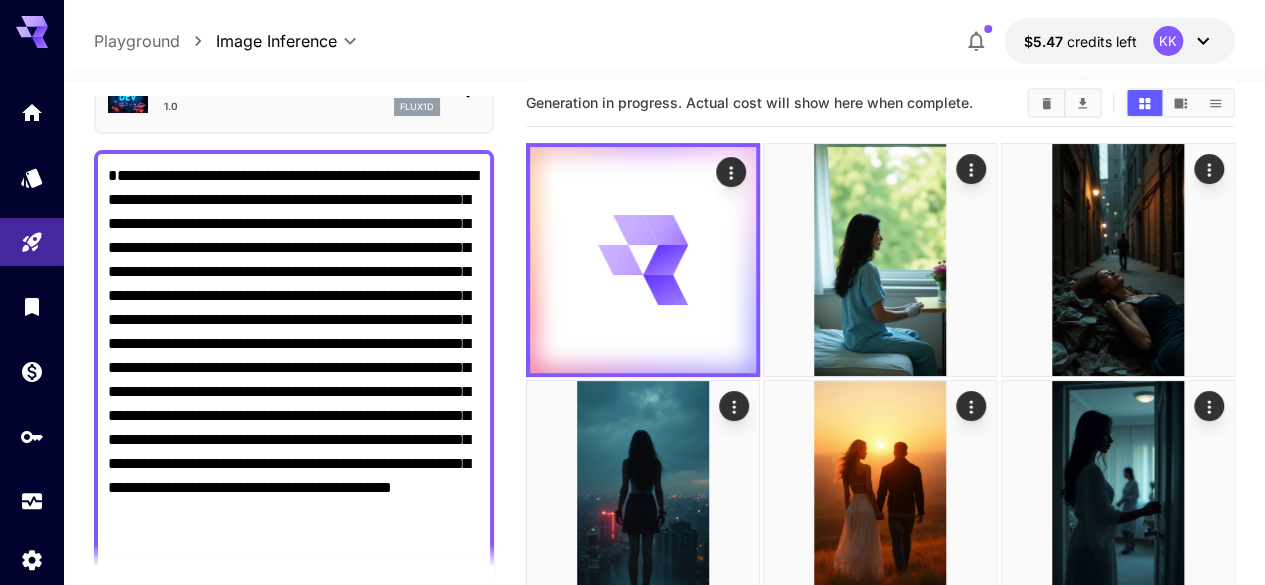 type on "**********" 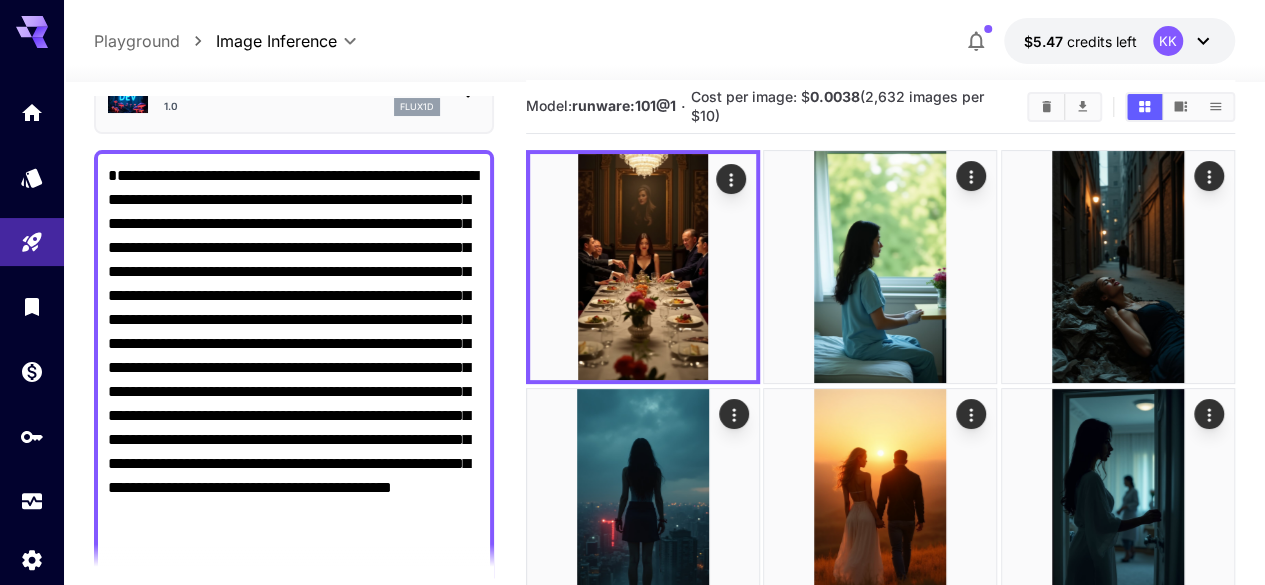 click on "**********" at bounding box center [294, 368] 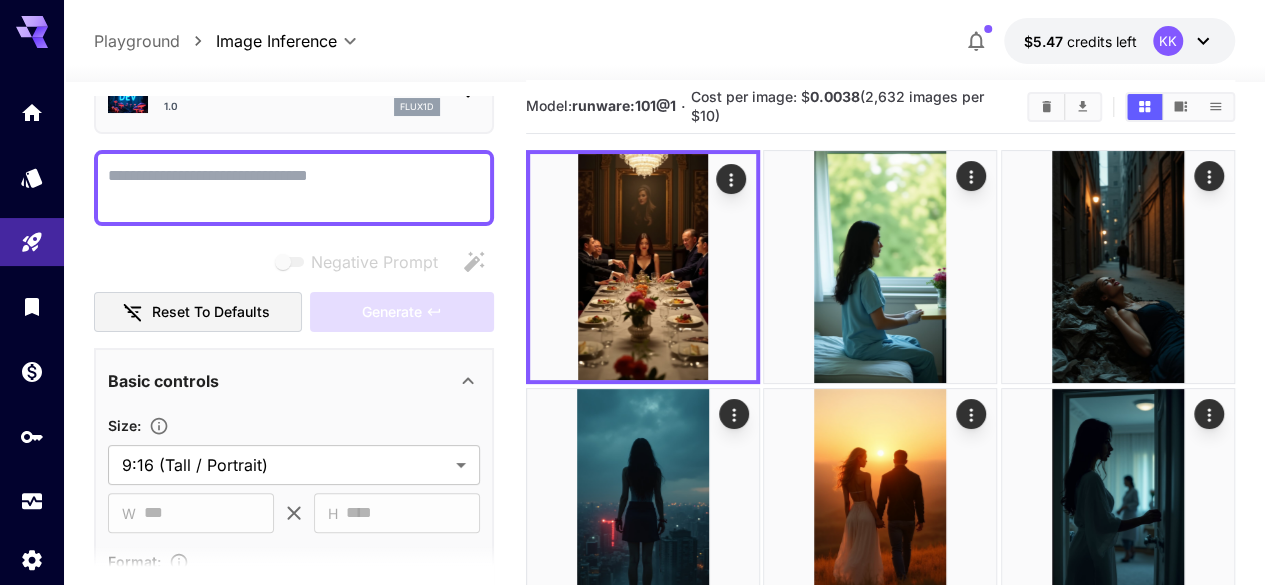 paste on "**********" 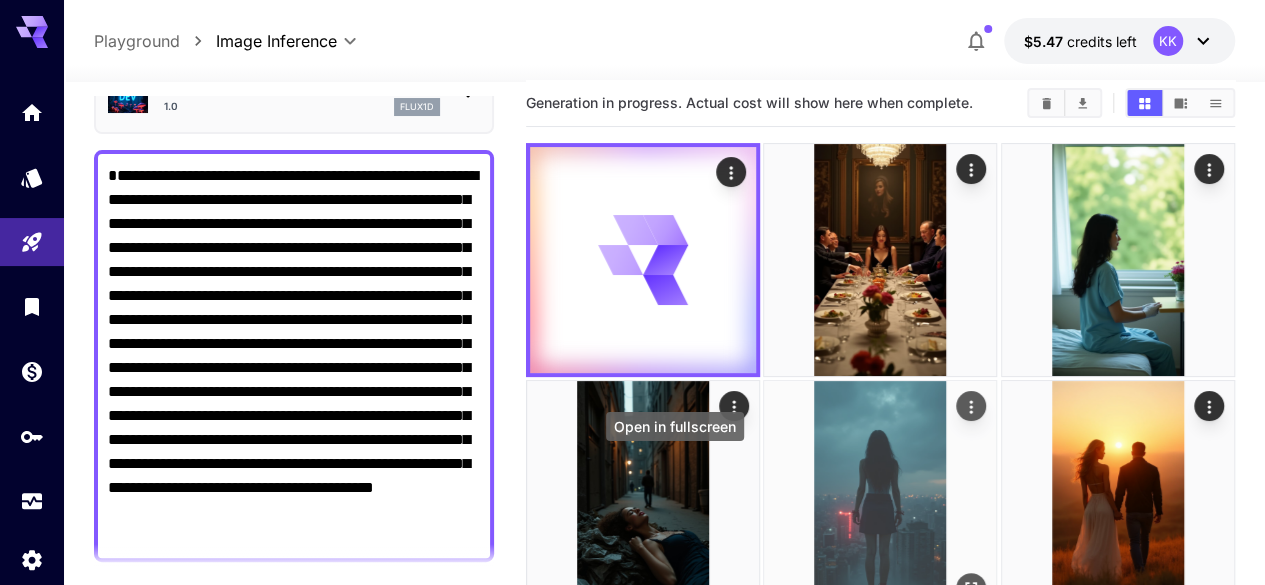 type on "**********" 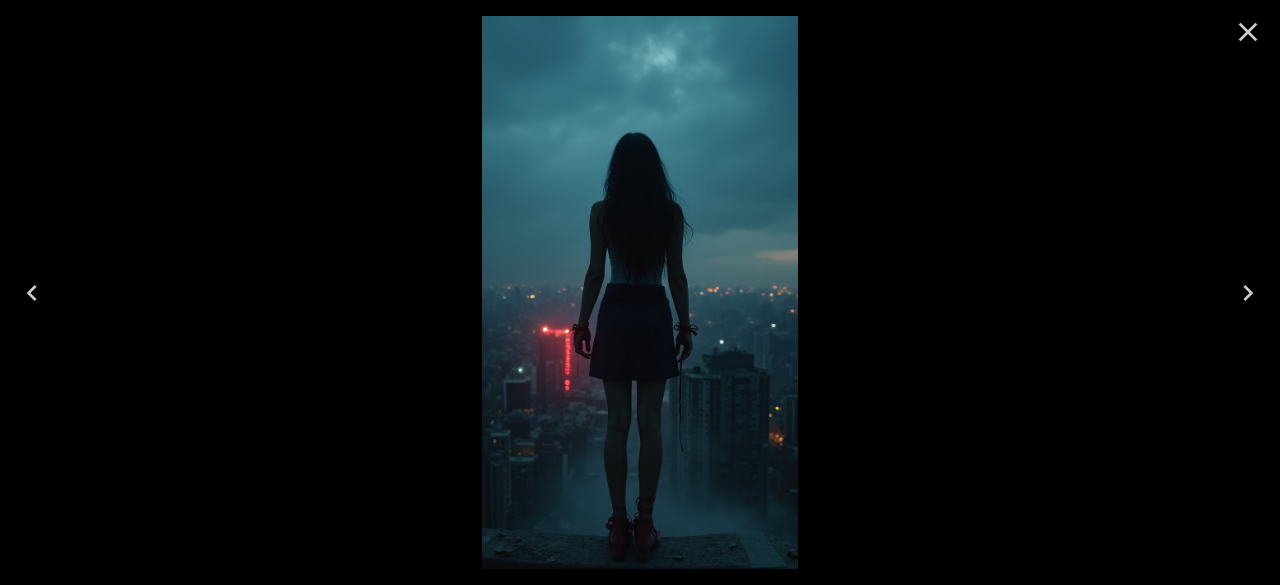 click 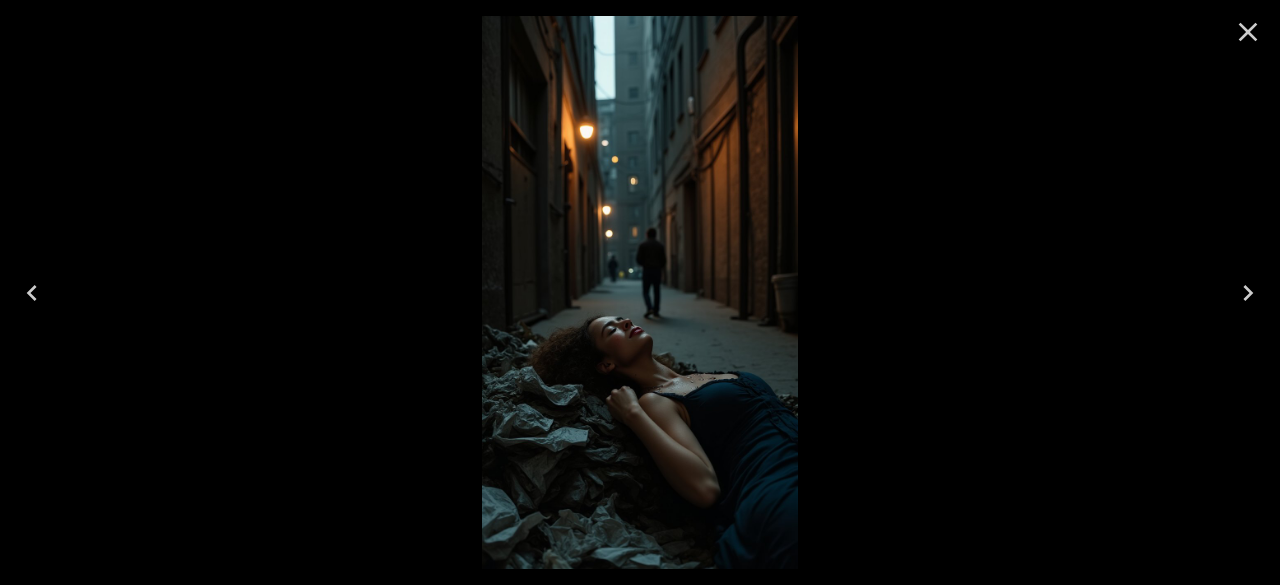 click at bounding box center (640, 292) 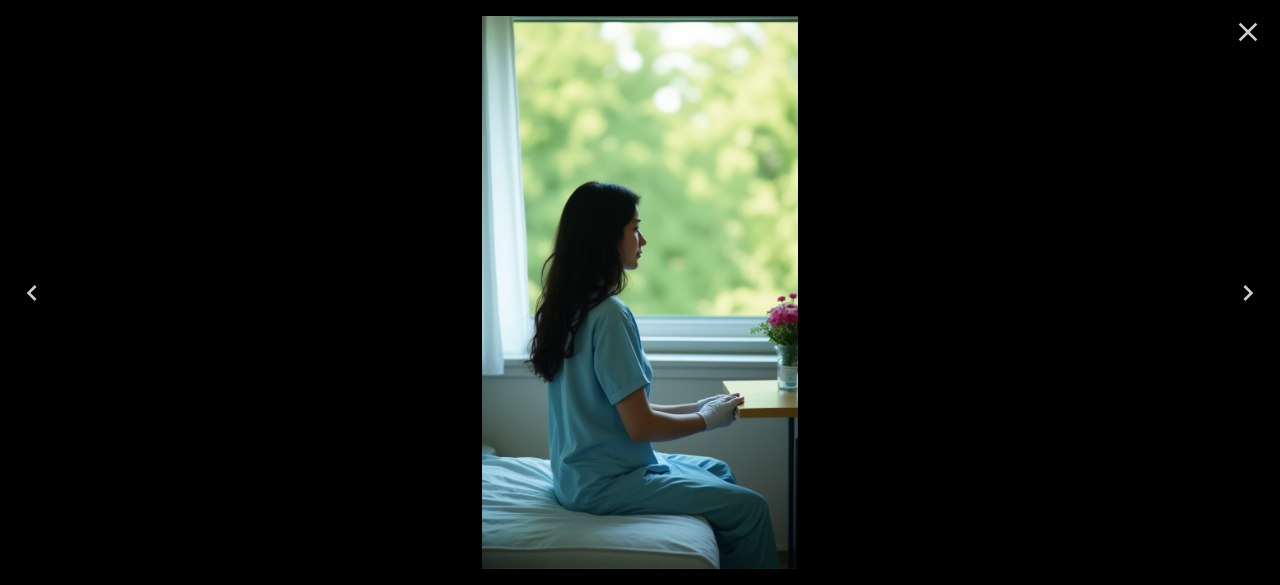 drag, startPoint x: 44, startPoint y: 288, endPoint x: 97, endPoint y: 283, distance: 53.235325 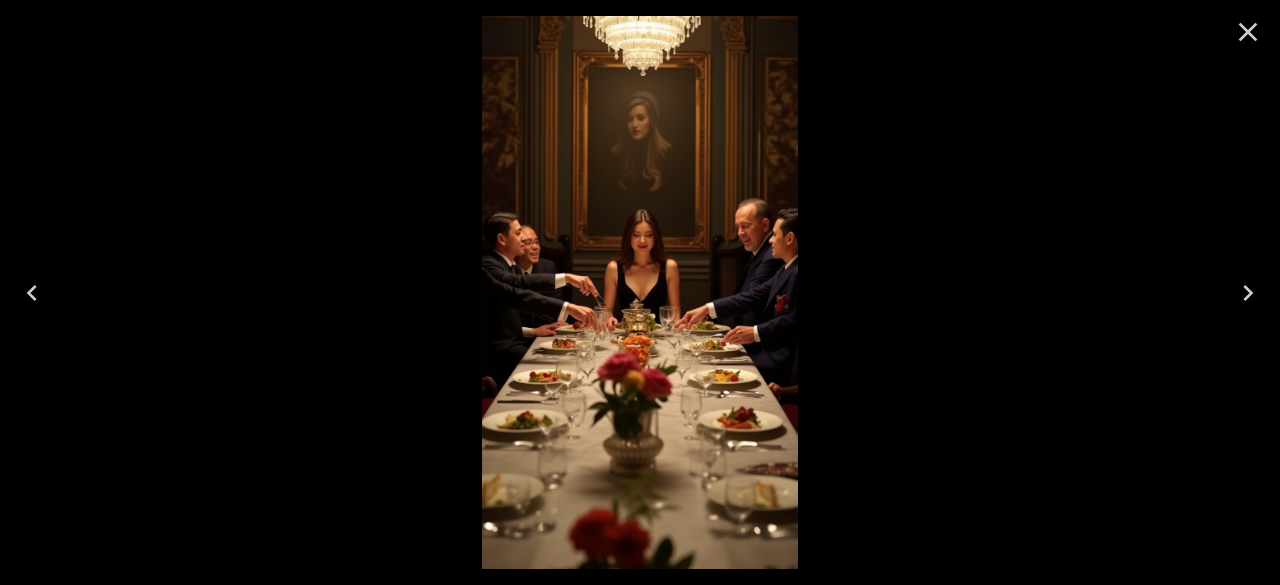 click 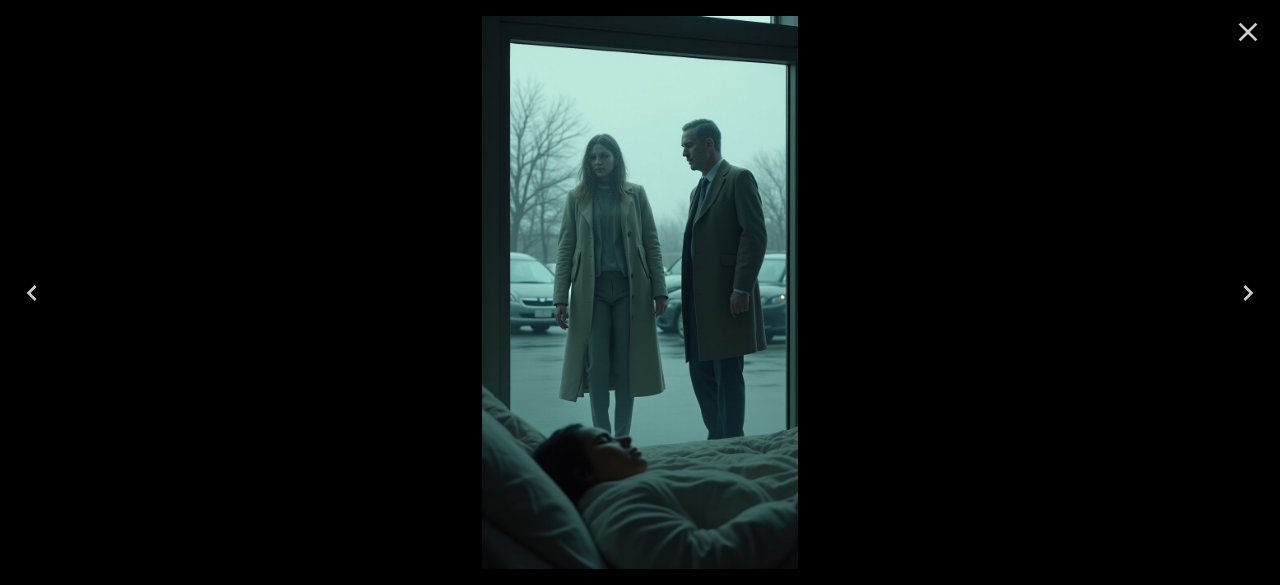 click 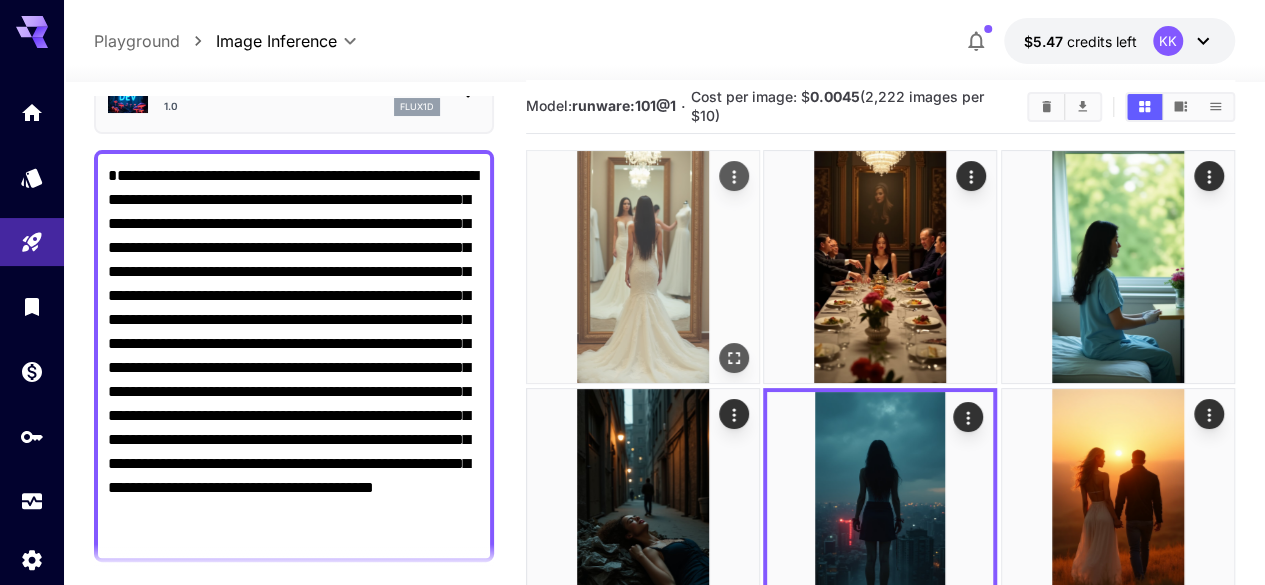 click 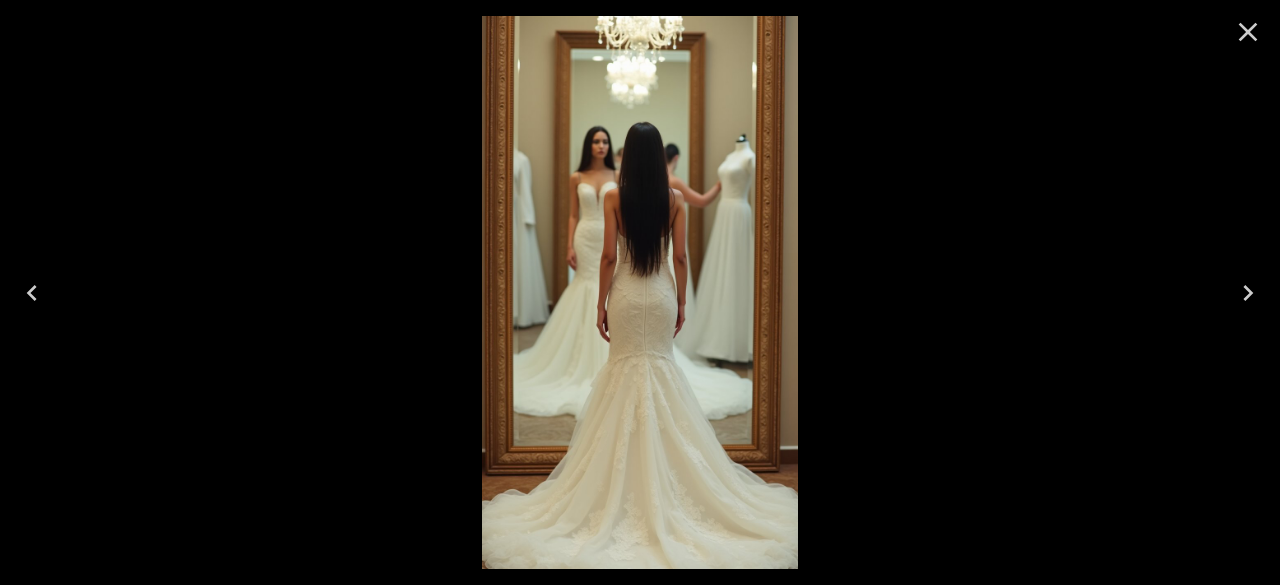 click 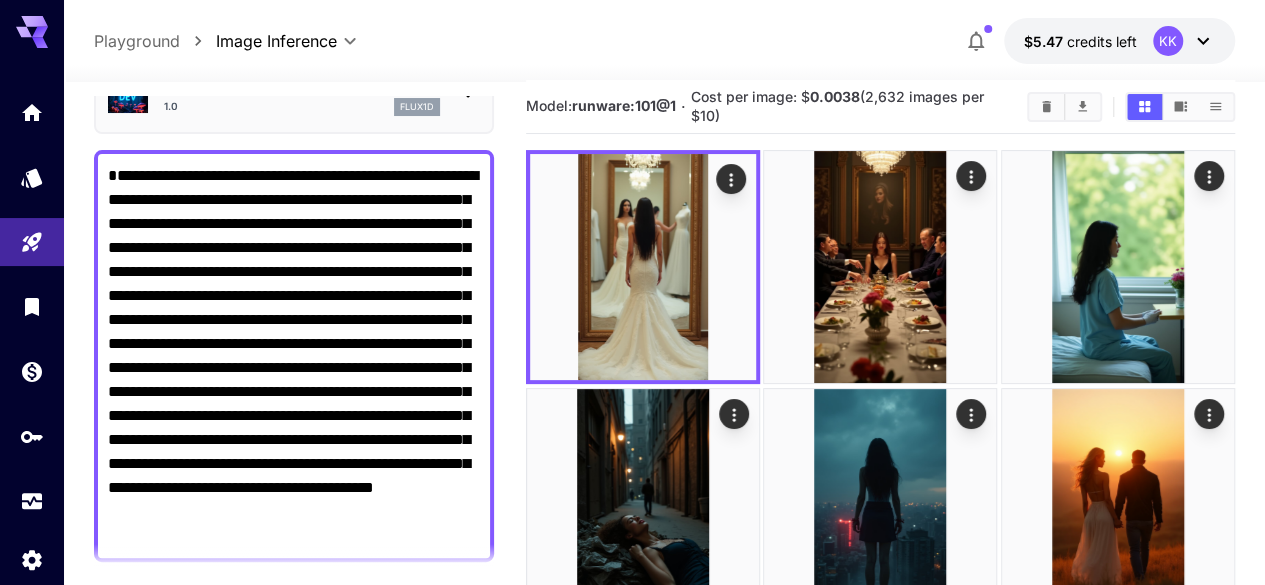 click on "**********" at bounding box center [294, 356] 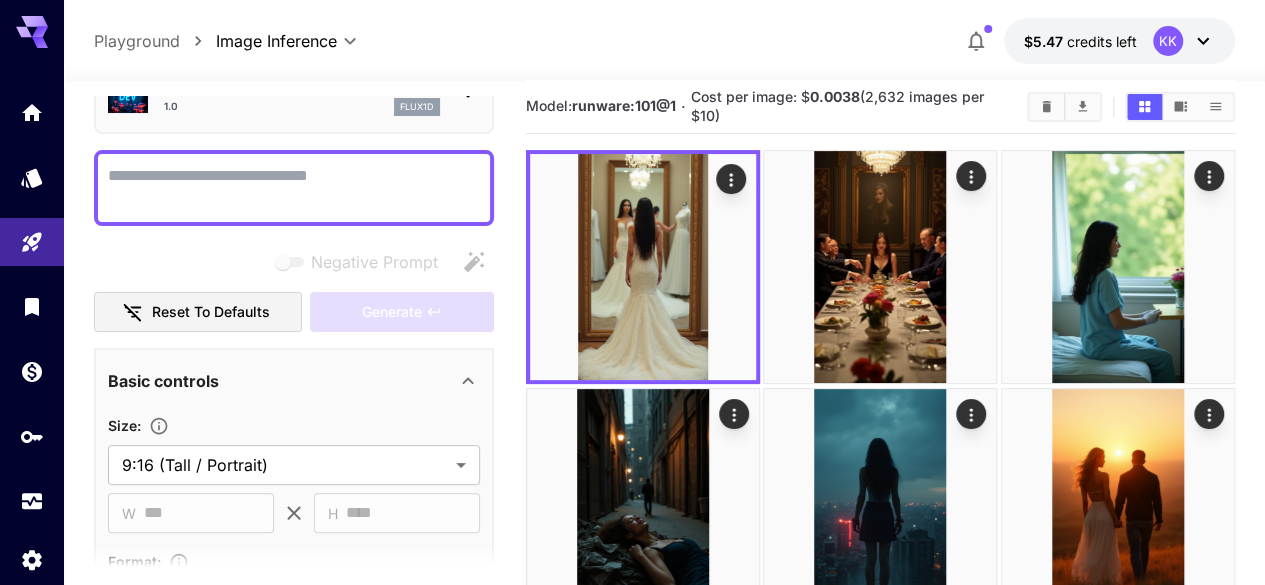 paste on "**********" 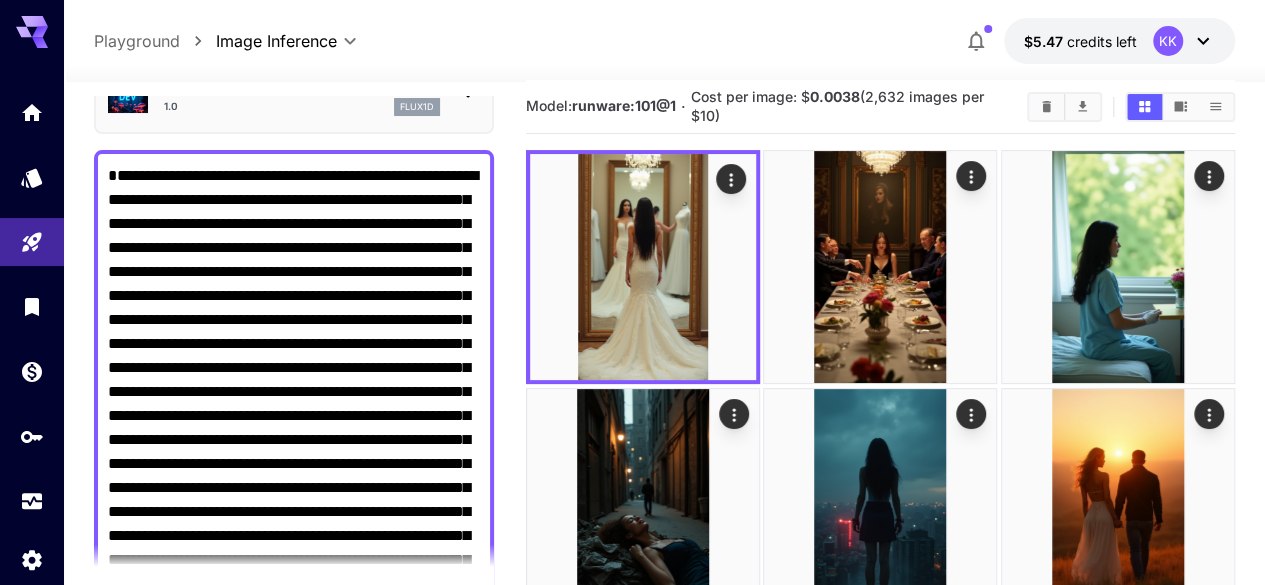 scroll, scrollTop: 26, scrollLeft: 0, axis: vertical 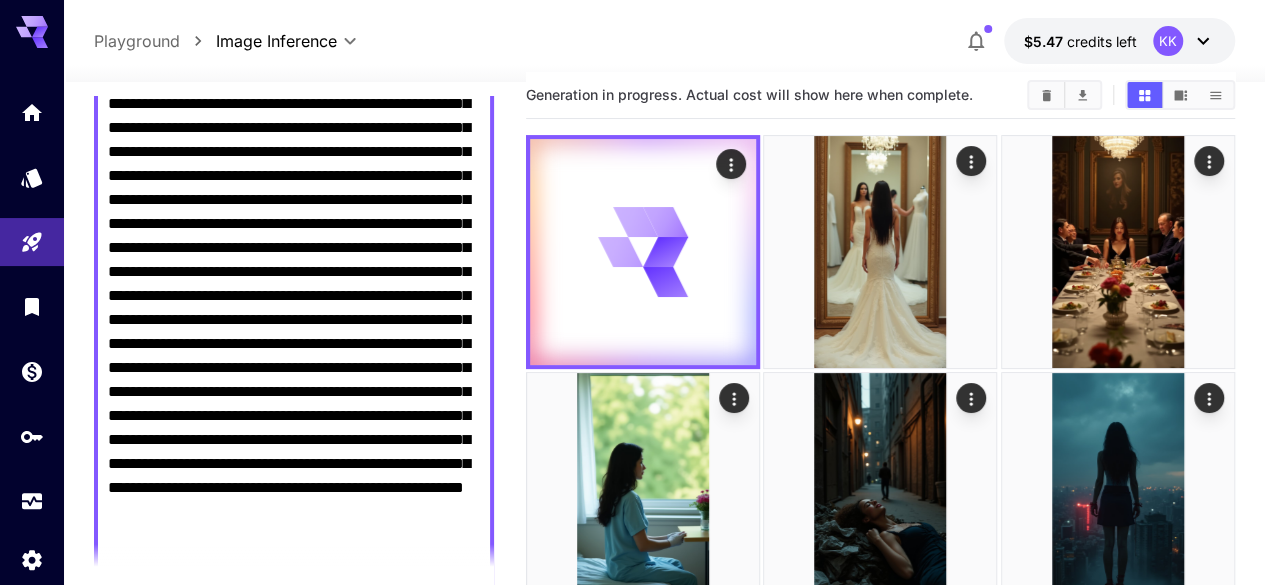 type on "**********" 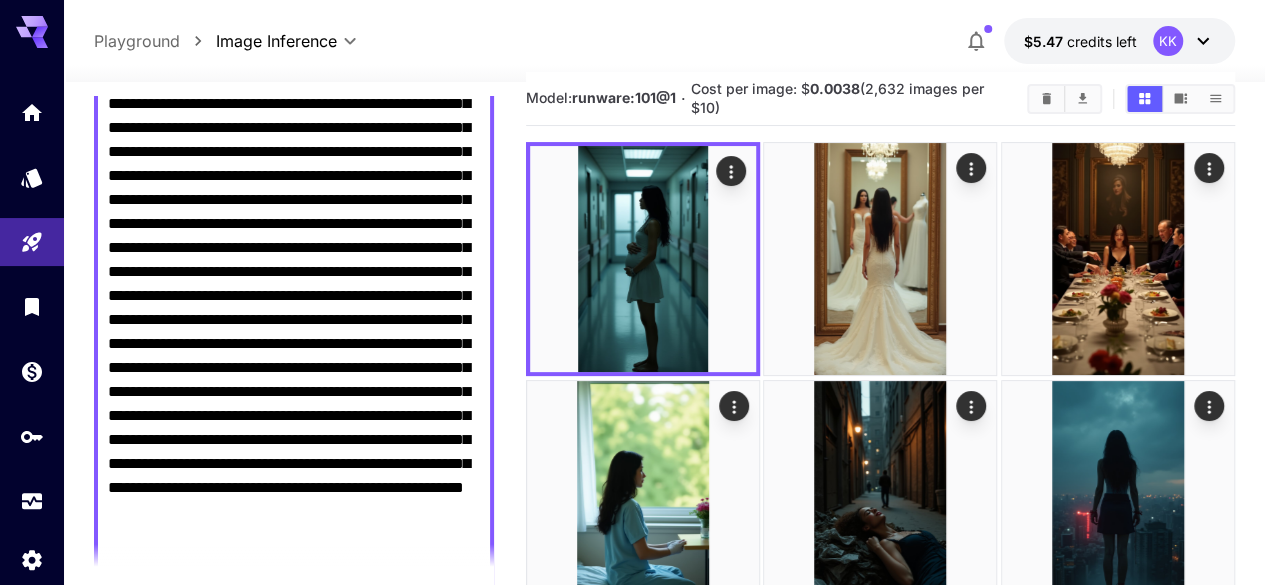 click on "Negative Prompt" at bounding box center [294, 332] 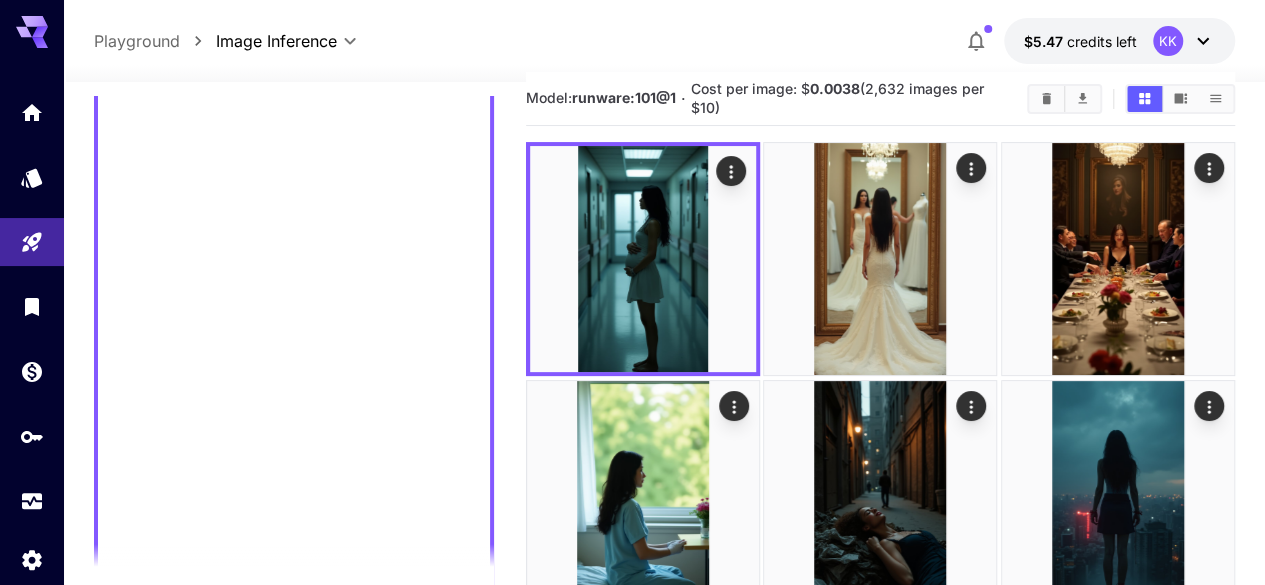scroll, scrollTop: 183, scrollLeft: 0, axis: vertical 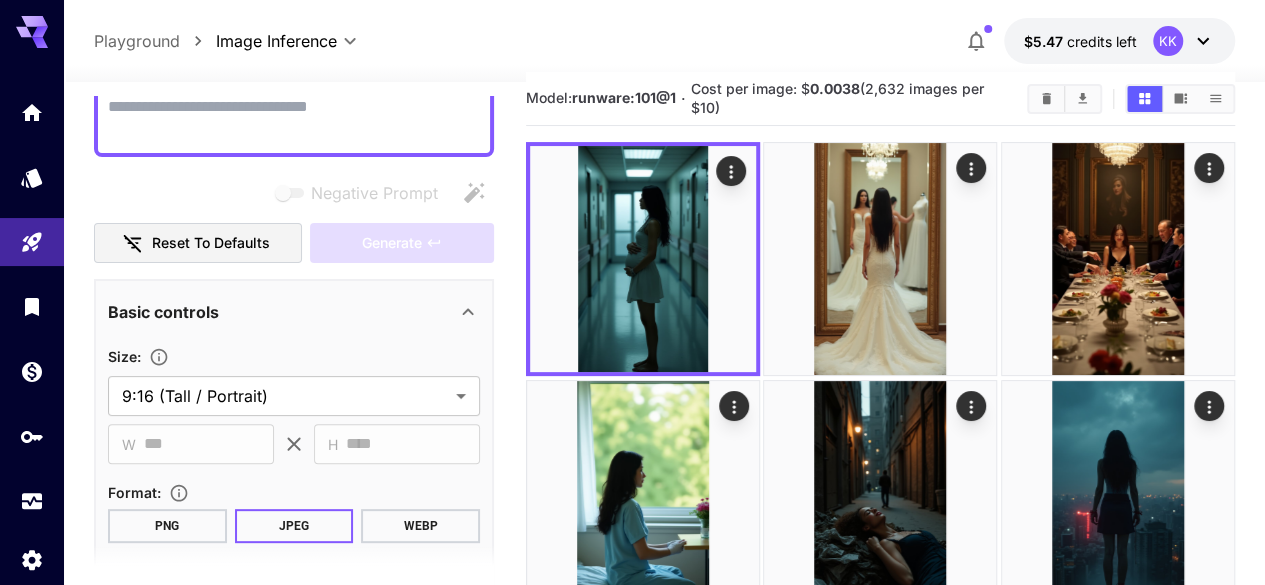 paste on "**********" 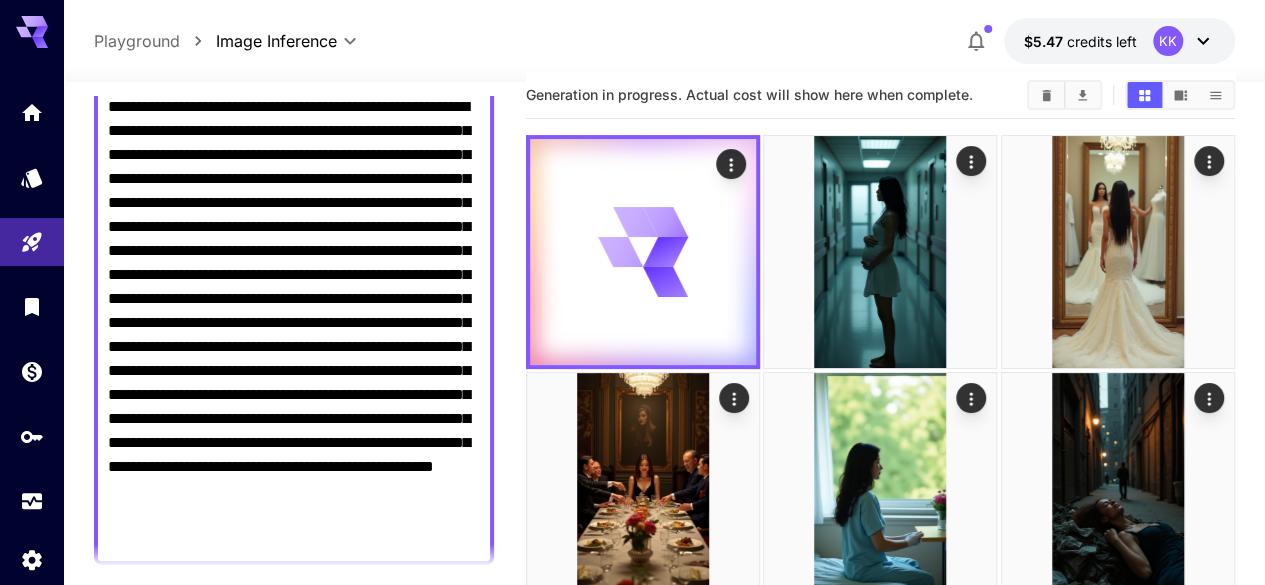 type on "**********" 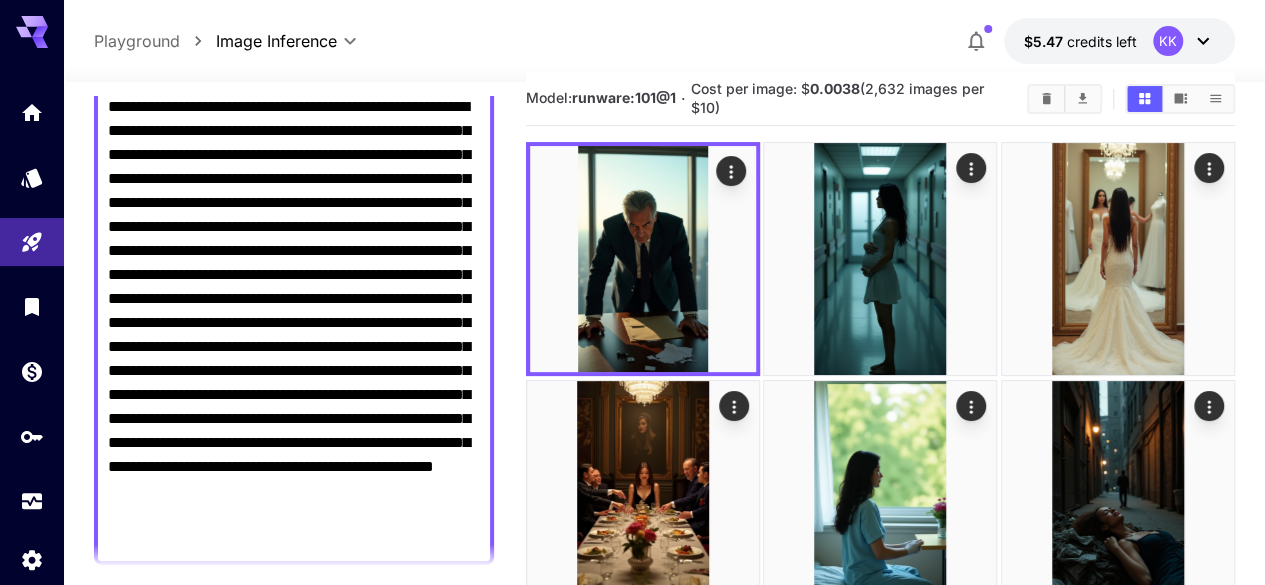 click on "**********" at bounding box center (294, 323) 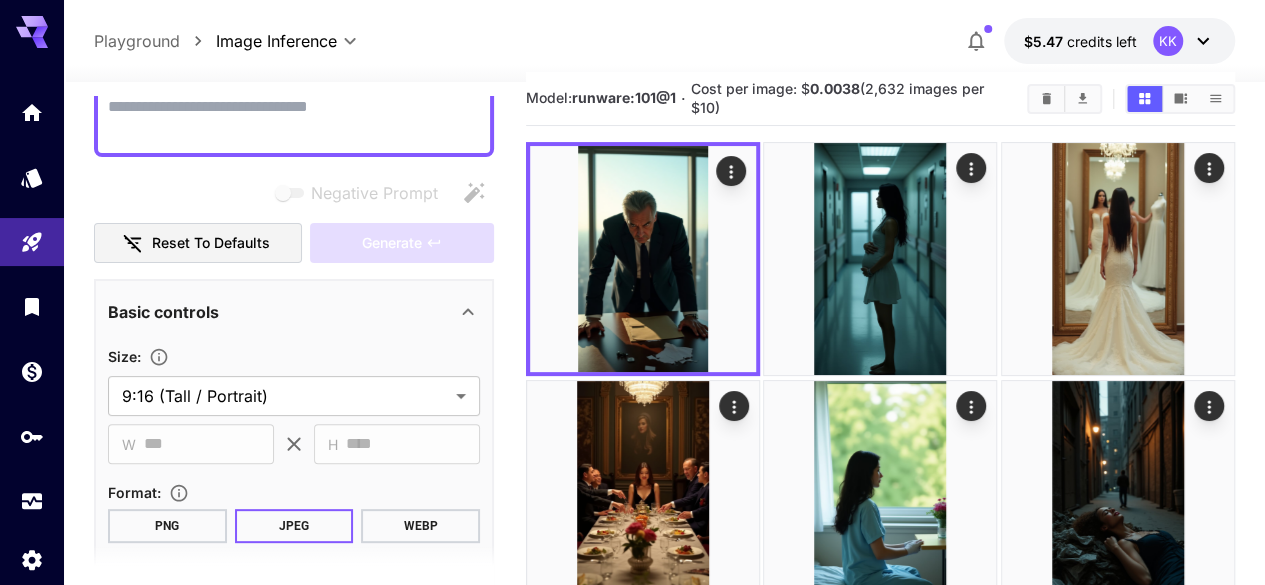 paste on "**********" 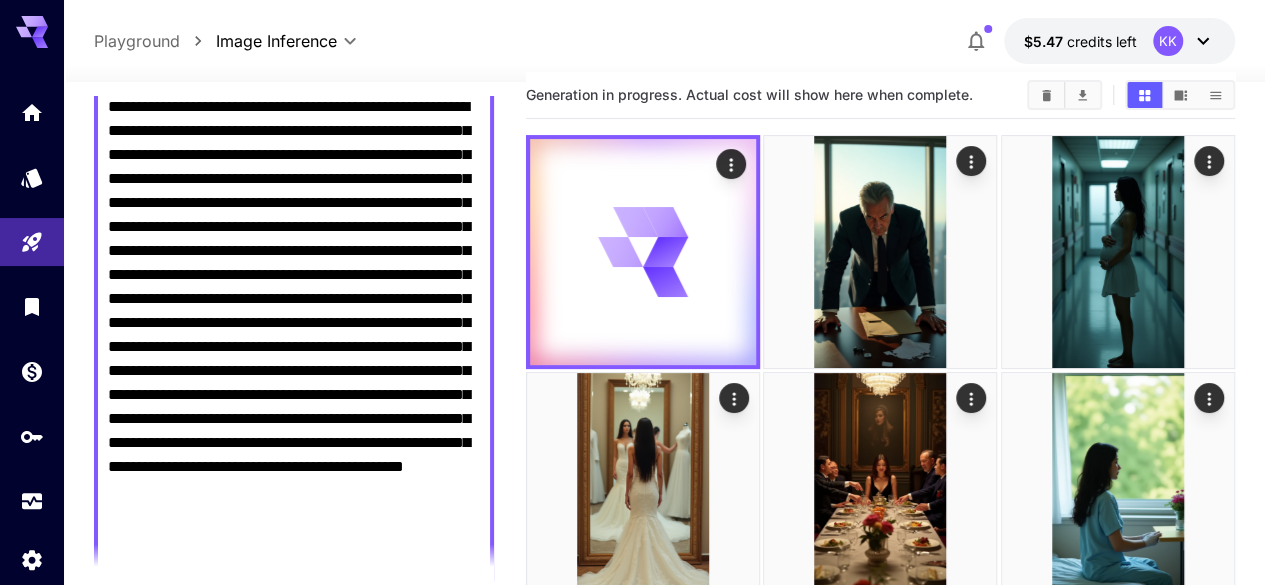 type on "**********" 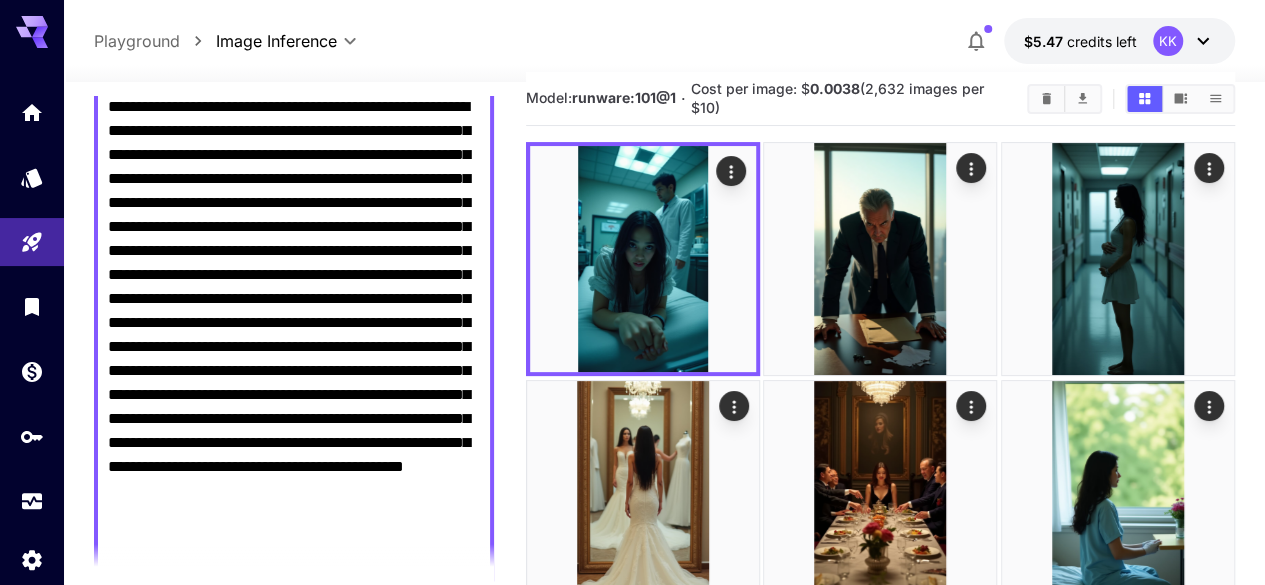 click on "**********" at bounding box center (294, 335) 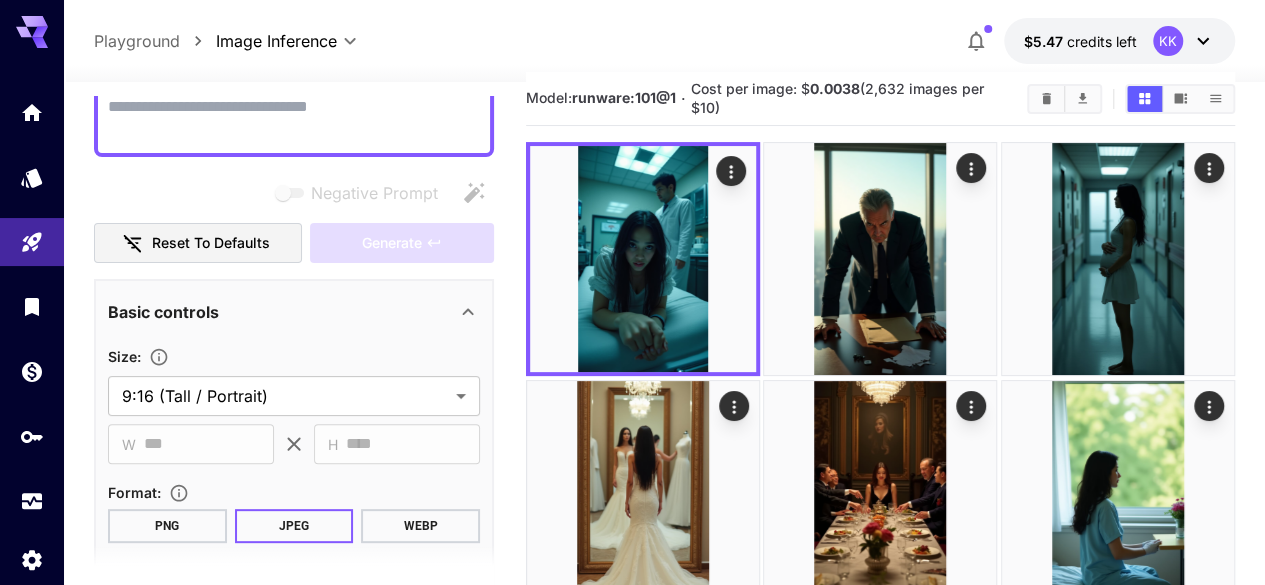 paste on "**********" 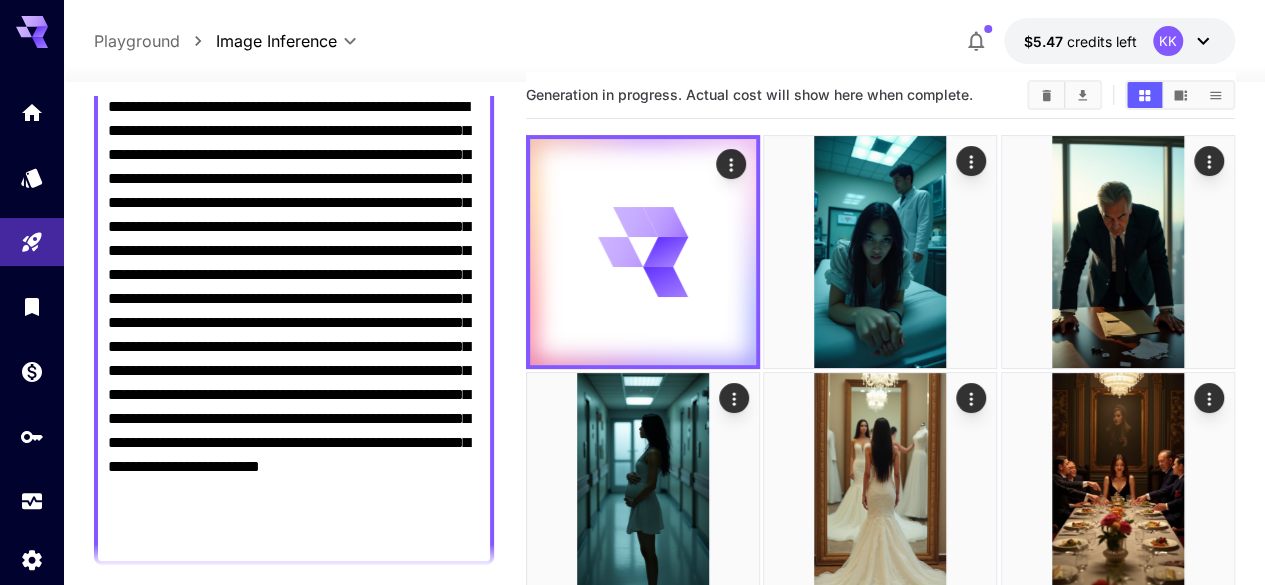 type on "**********" 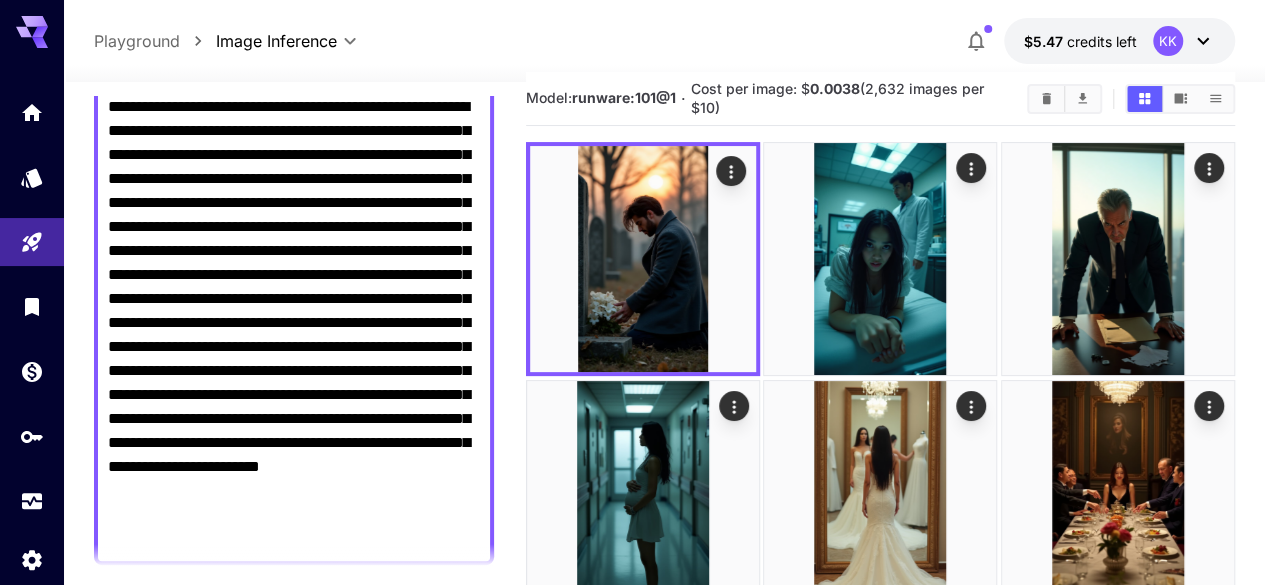 click on "**********" at bounding box center (294, 323) 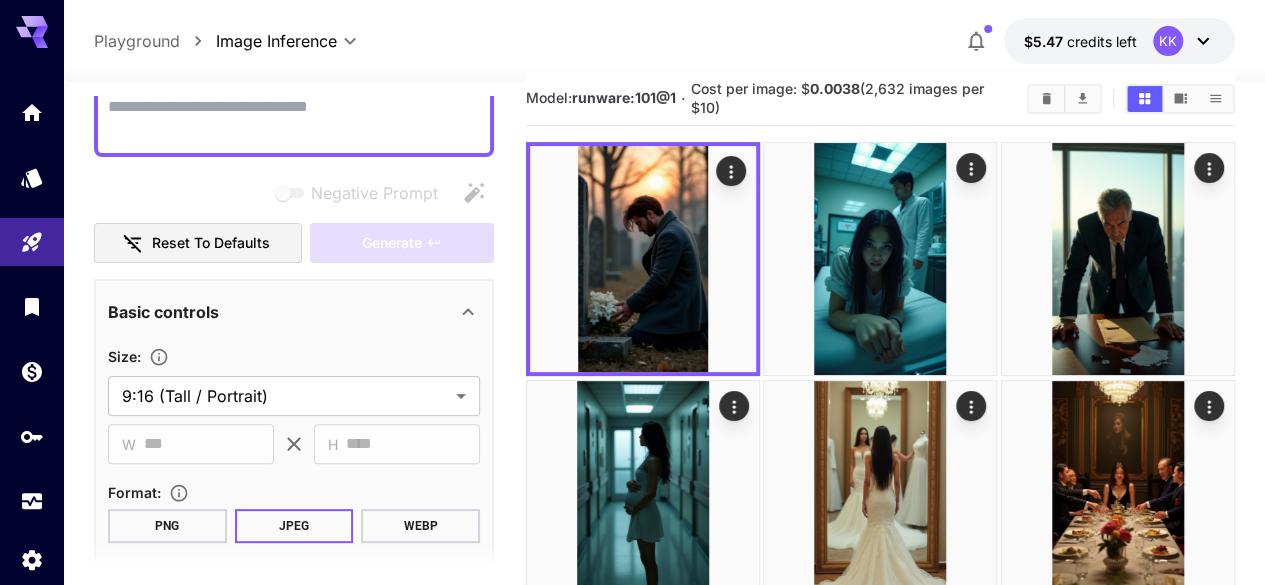 paste on "**********" 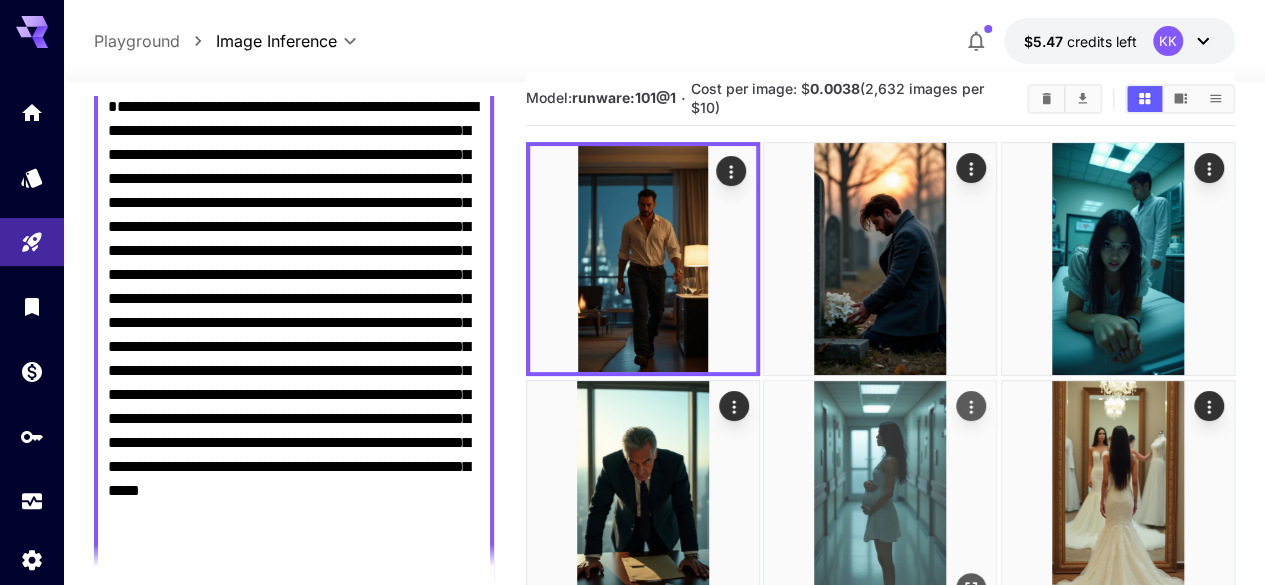type on "**********" 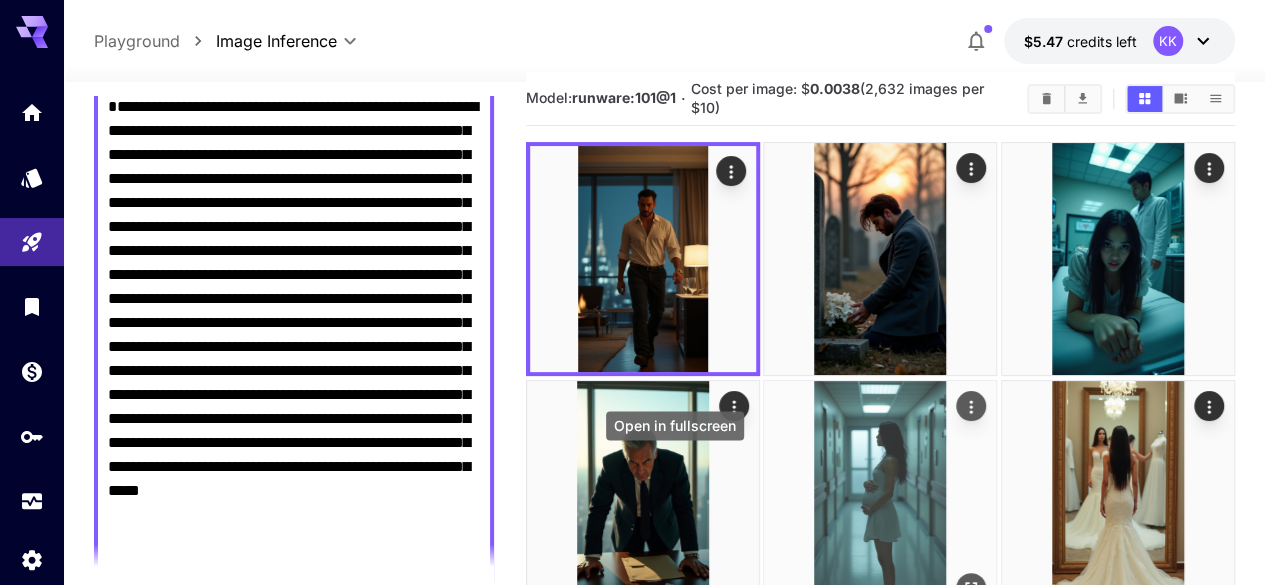 click 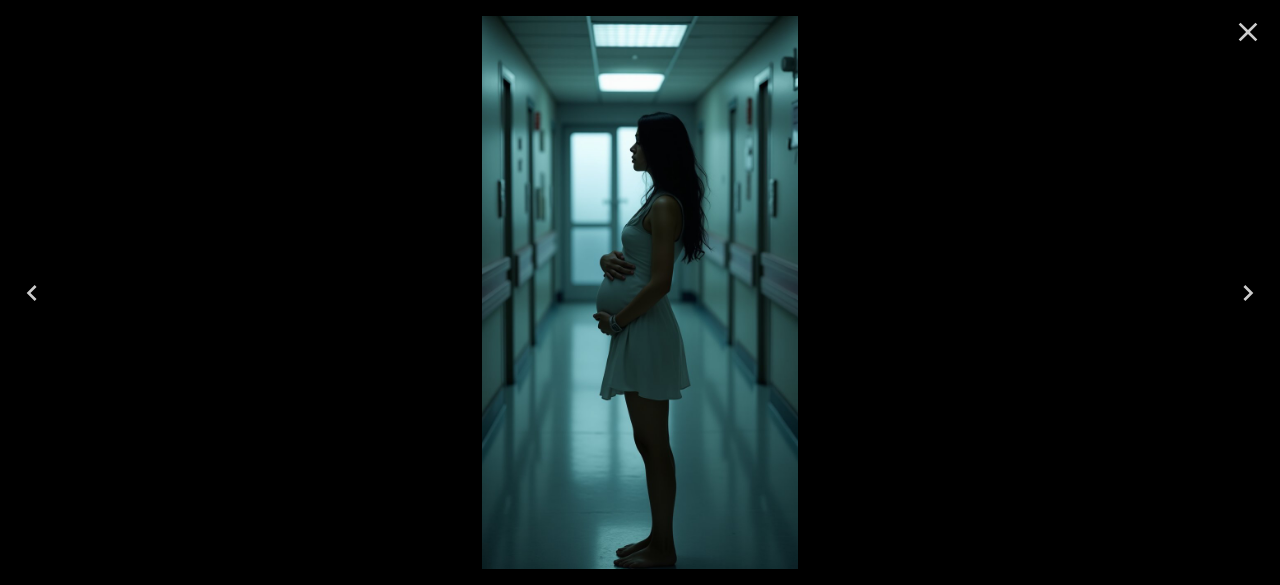 drag, startPoint x: 34, startPoint y: 283, endPoint x: 55, endPoint y: 282, distance: 21.023796 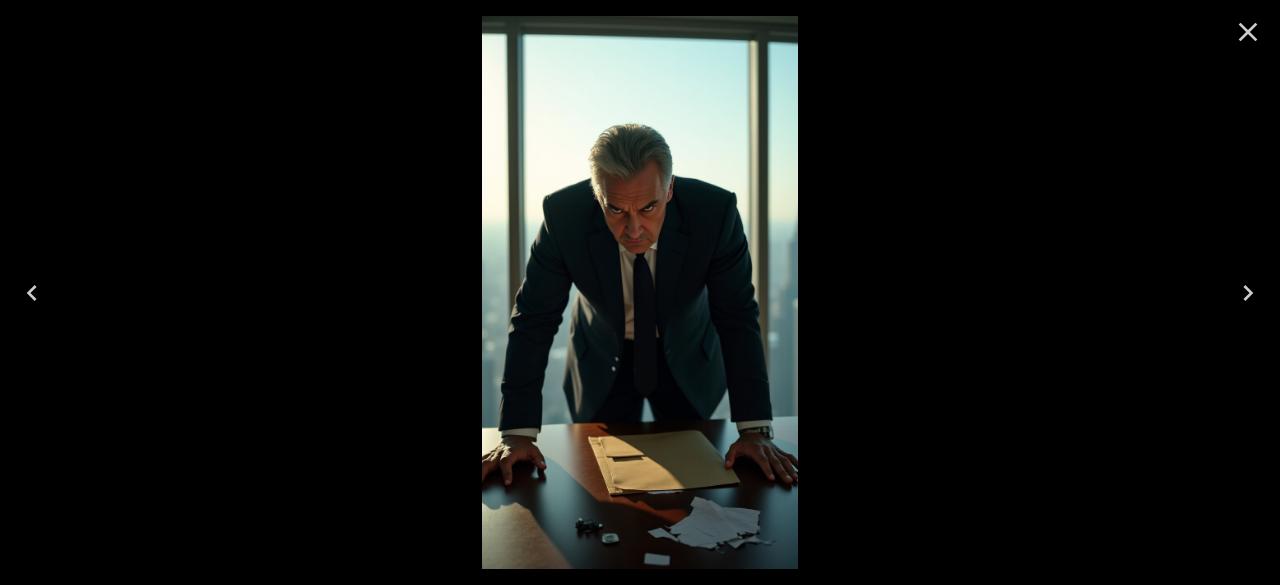 click at bounding box center (32, 293) 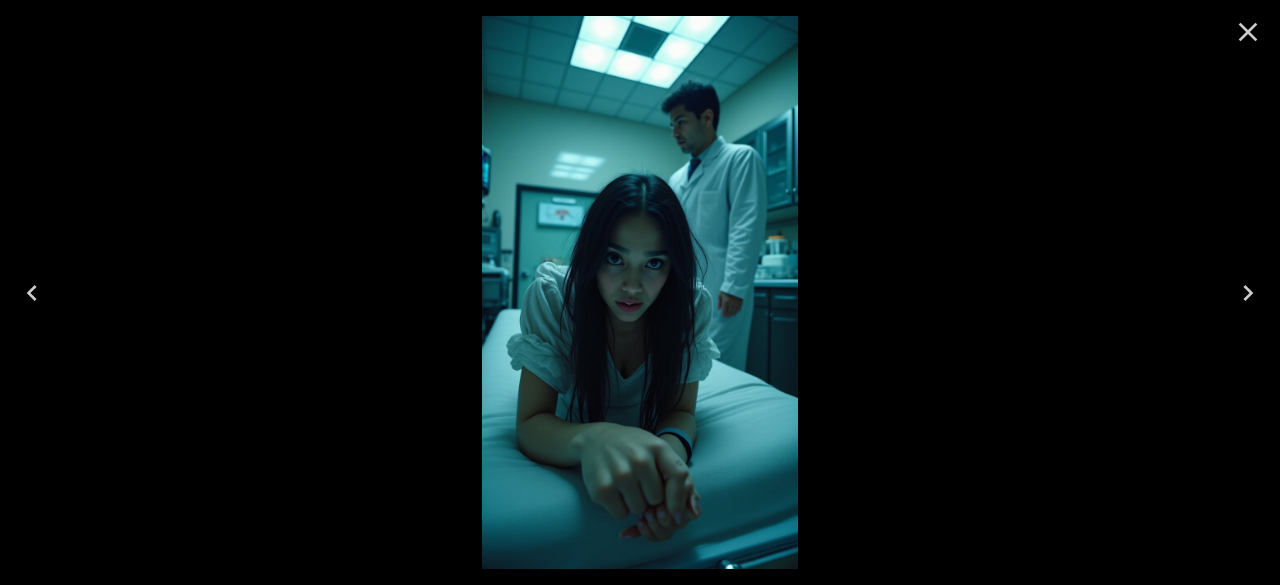 click at bounding box center (32, 293) 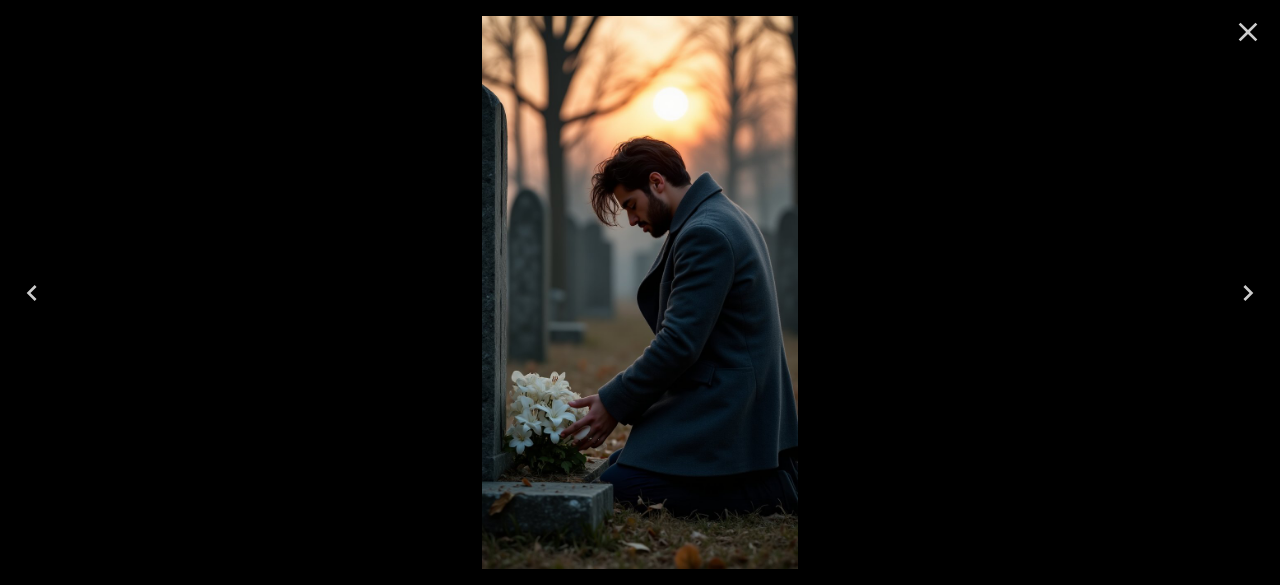 drag, startPoint x: 462, startPoint y: 245, endPoint x: 790, endPoint y: 181, distance: 334.18558 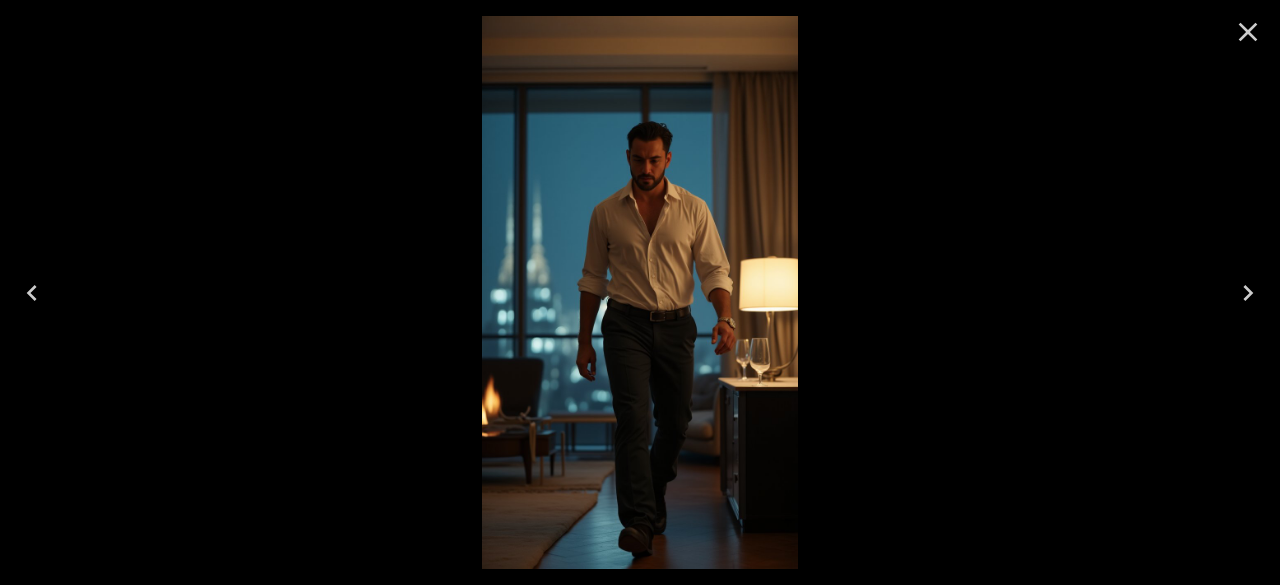 click 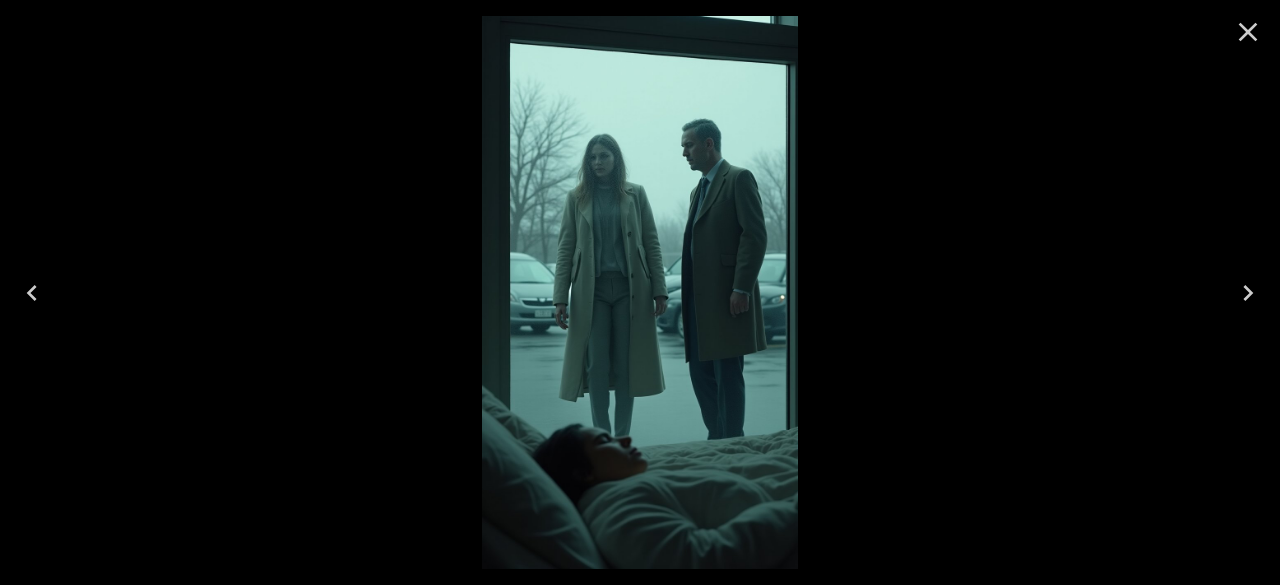 click 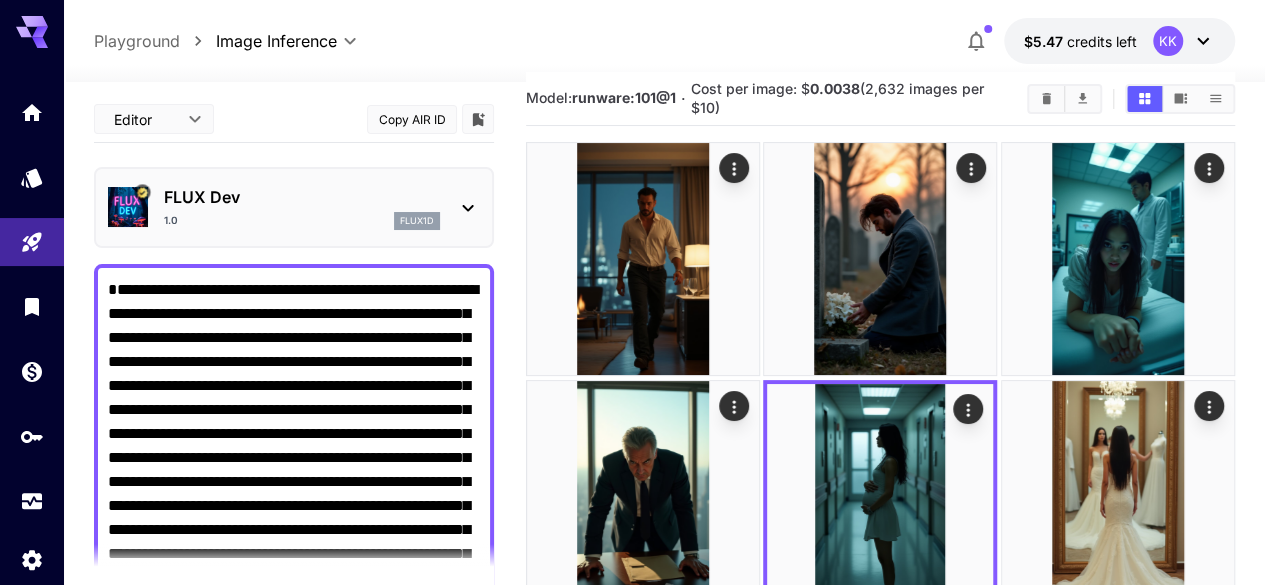 scroll, scrollTop: 0, scrollLeft: 0, axis: both 